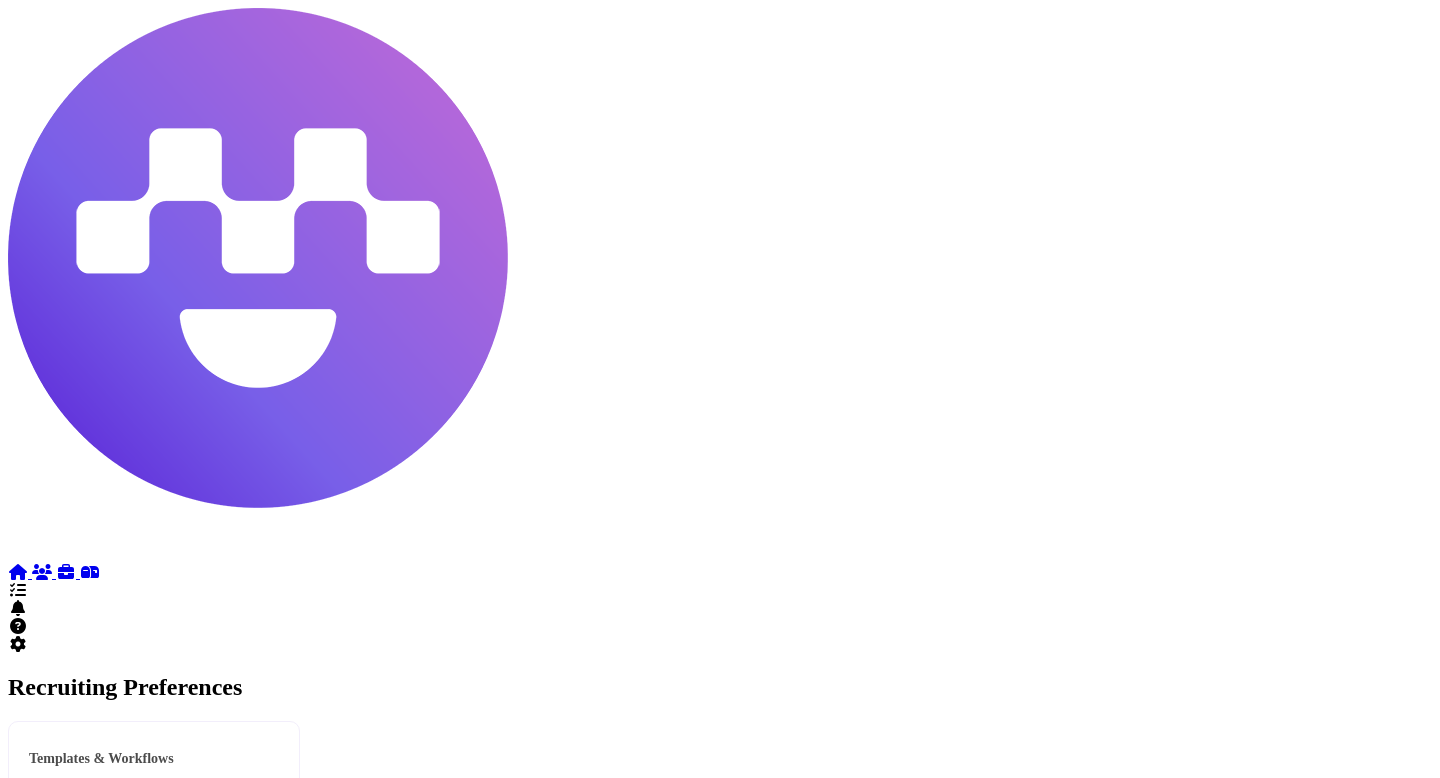 scroll, scrollTop: 0, scrollLeft: 0, axis: both 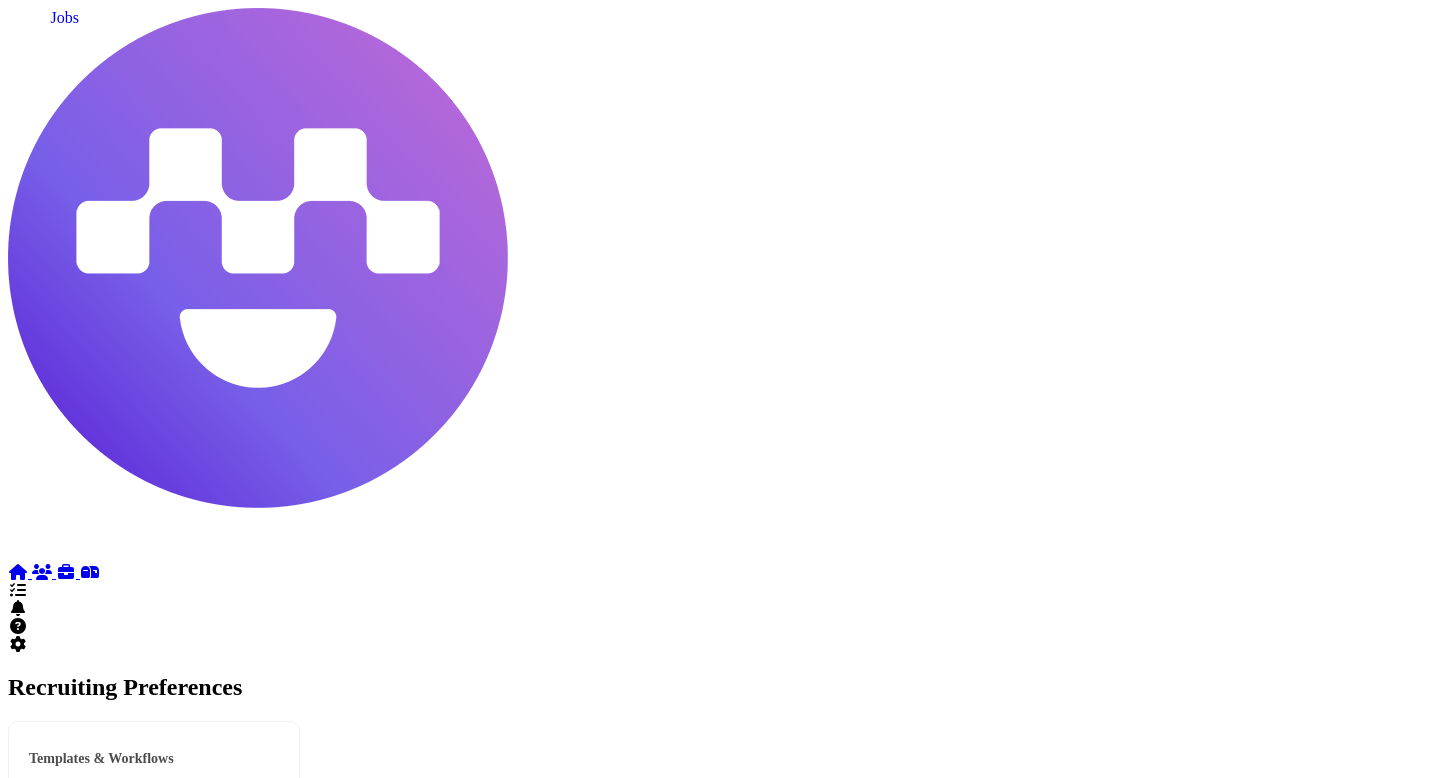 select on "**********" 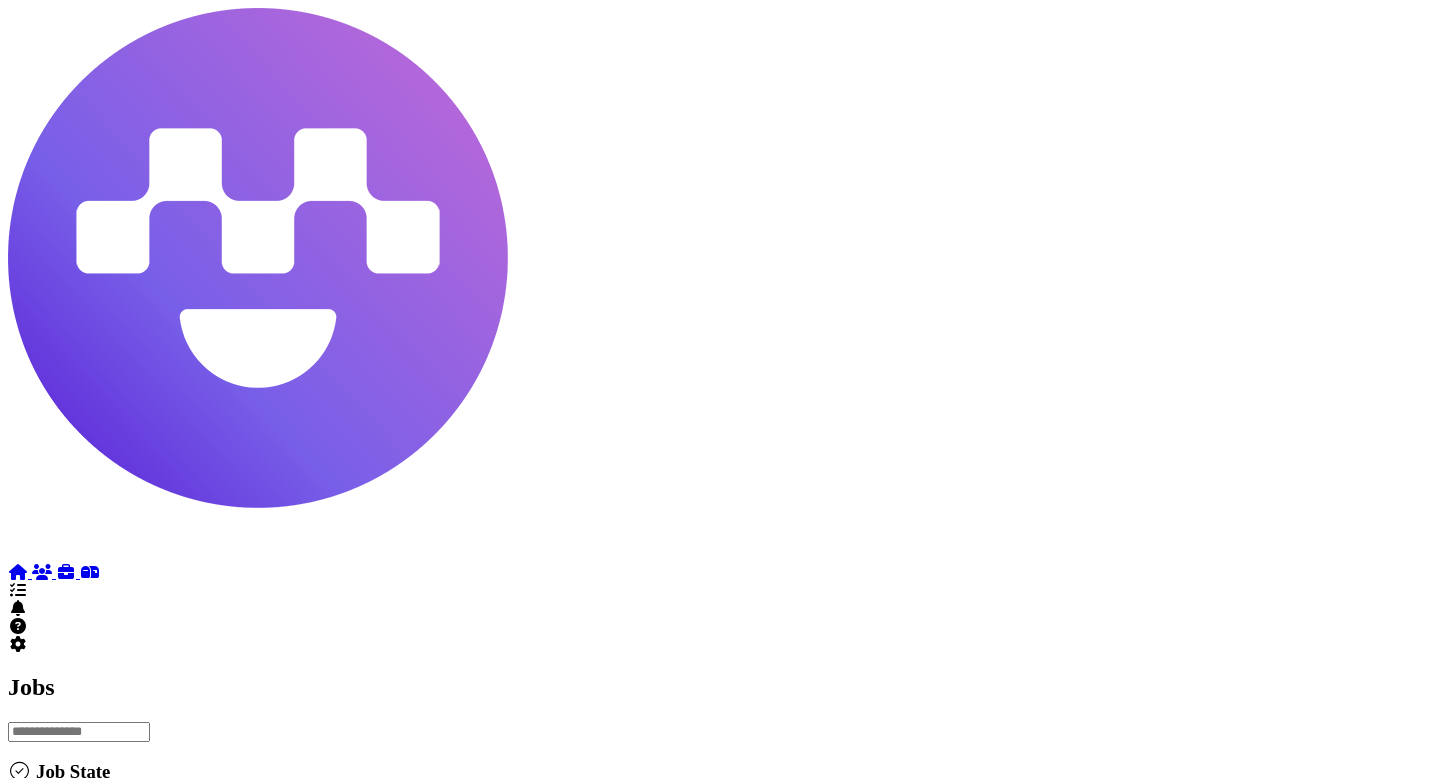 click at bounding box center (24, 2561) 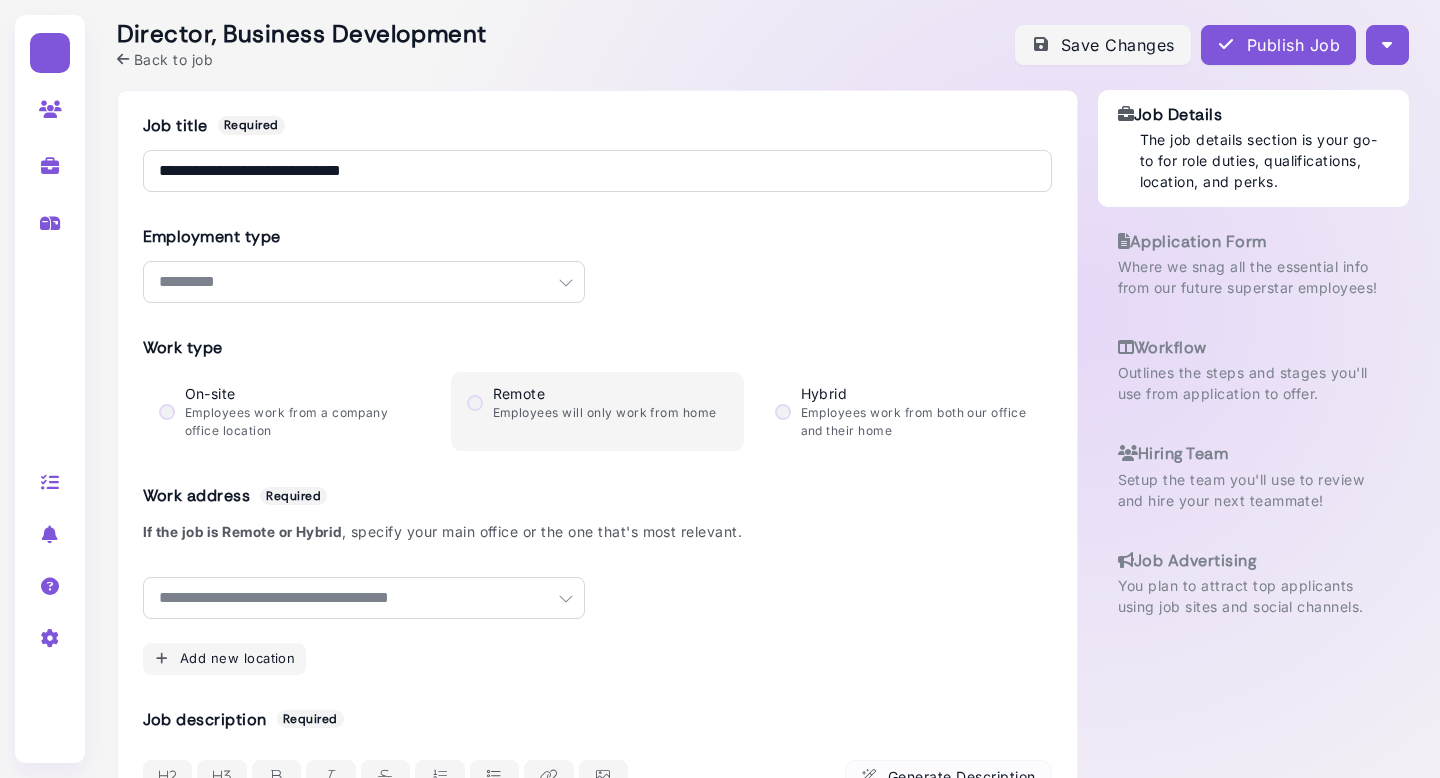 select on "********" 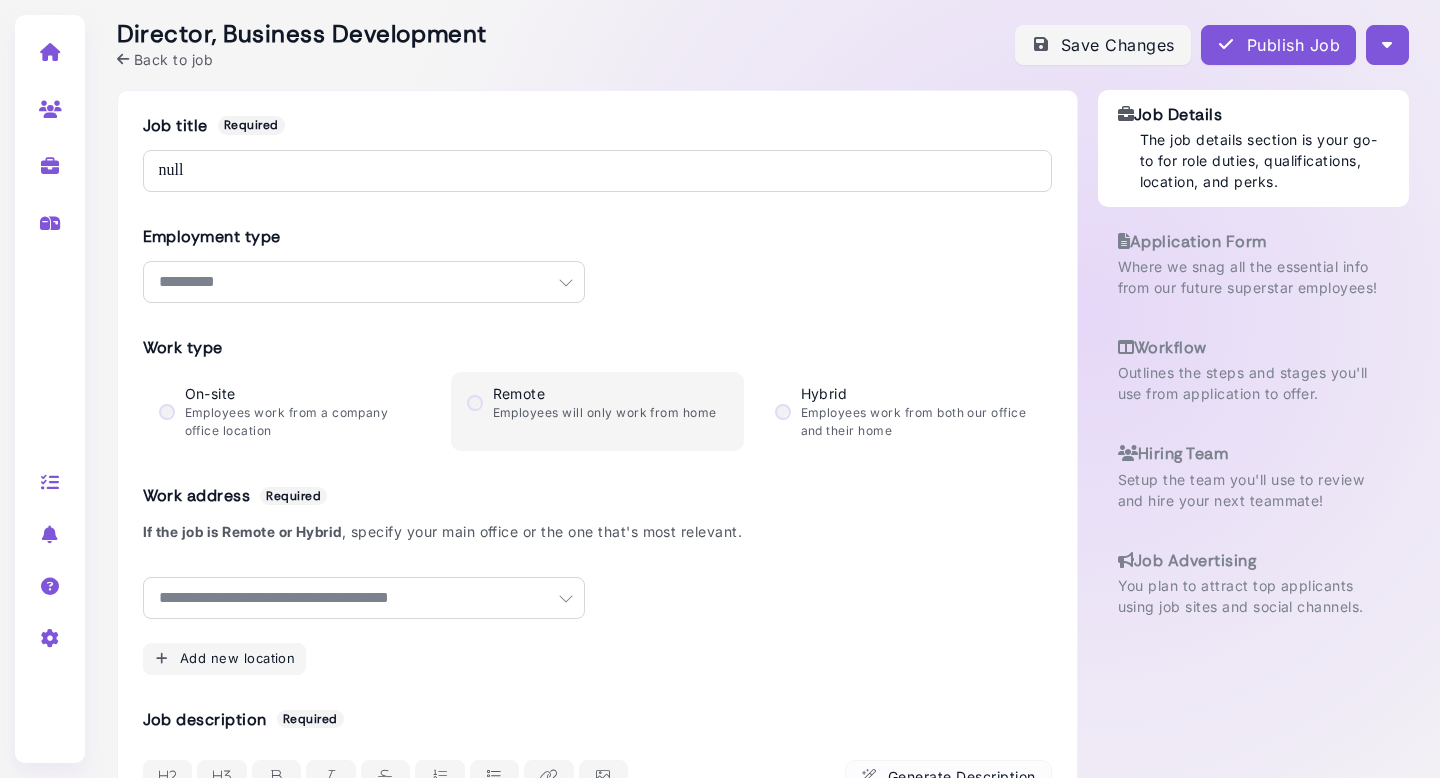scroll, scrollTop: 0, scrollLeft: 0, axis: both 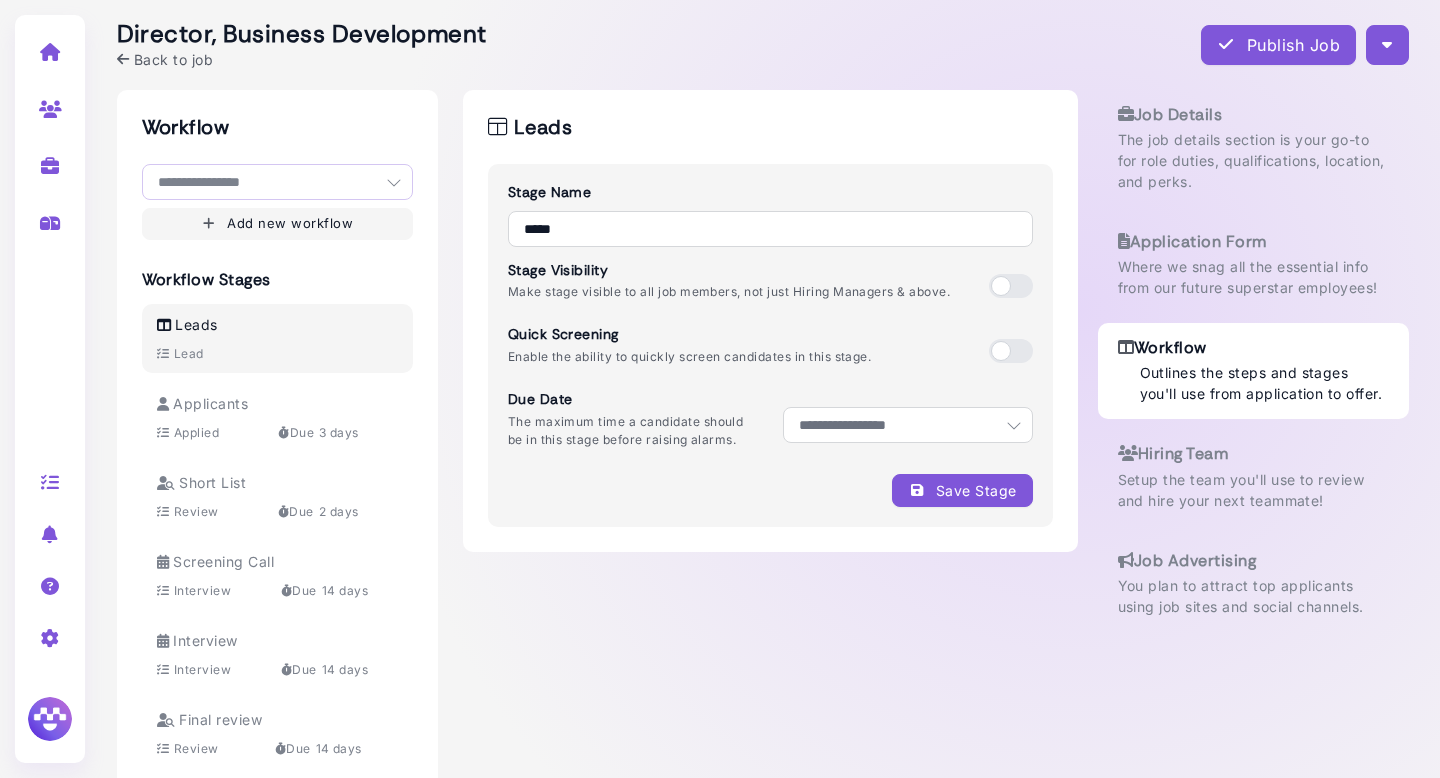 click on "**********" at bounding box center (277, 182) 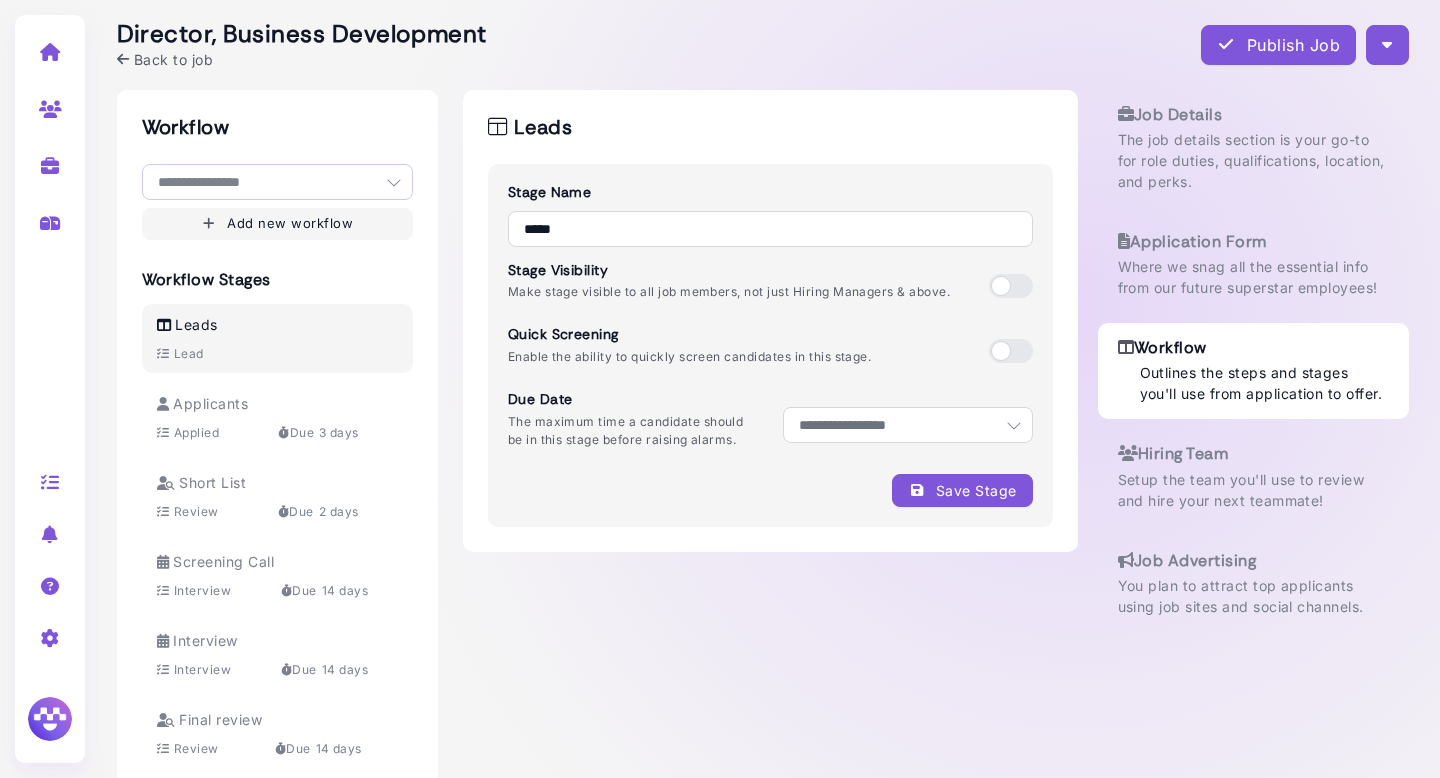 select on "**********" 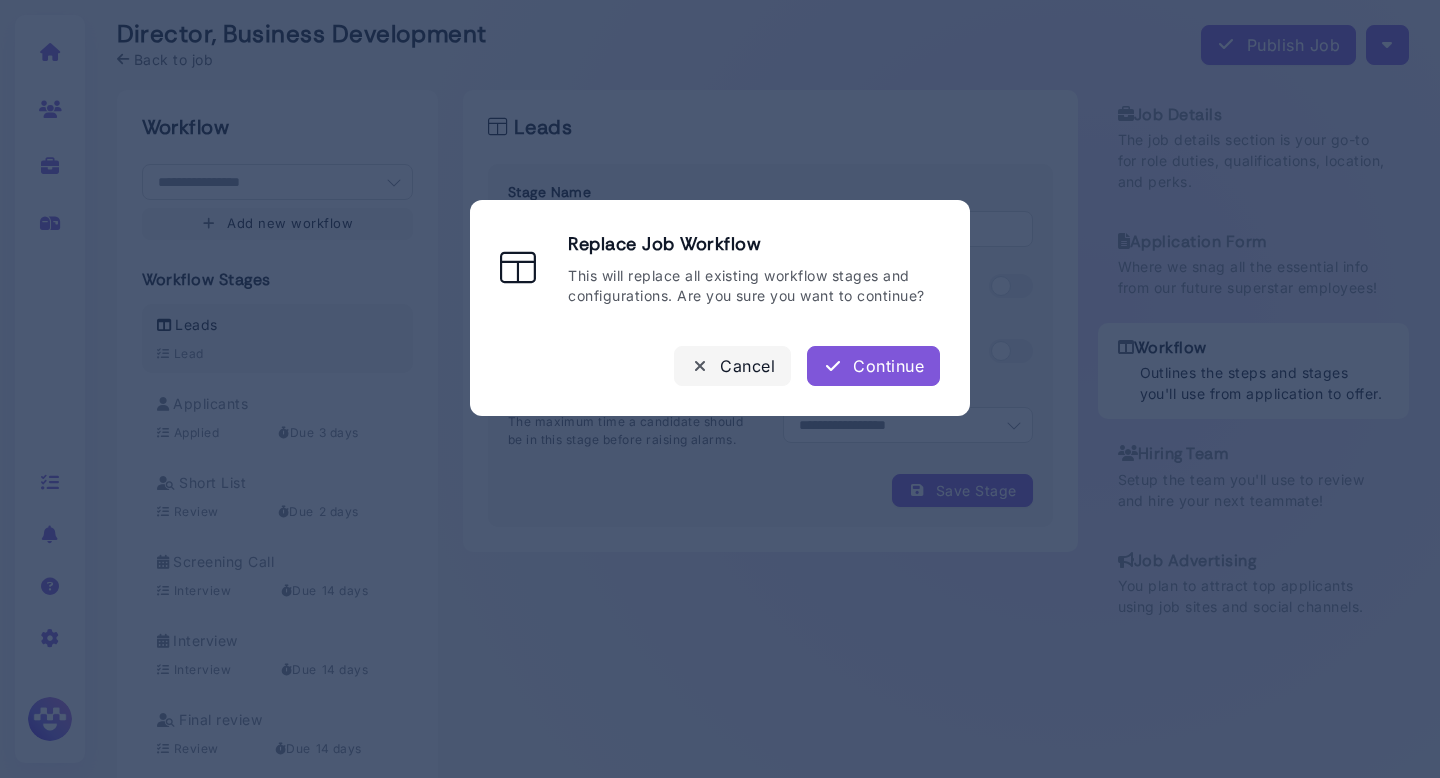 click on "Continue" at bounding box center (873, 366) 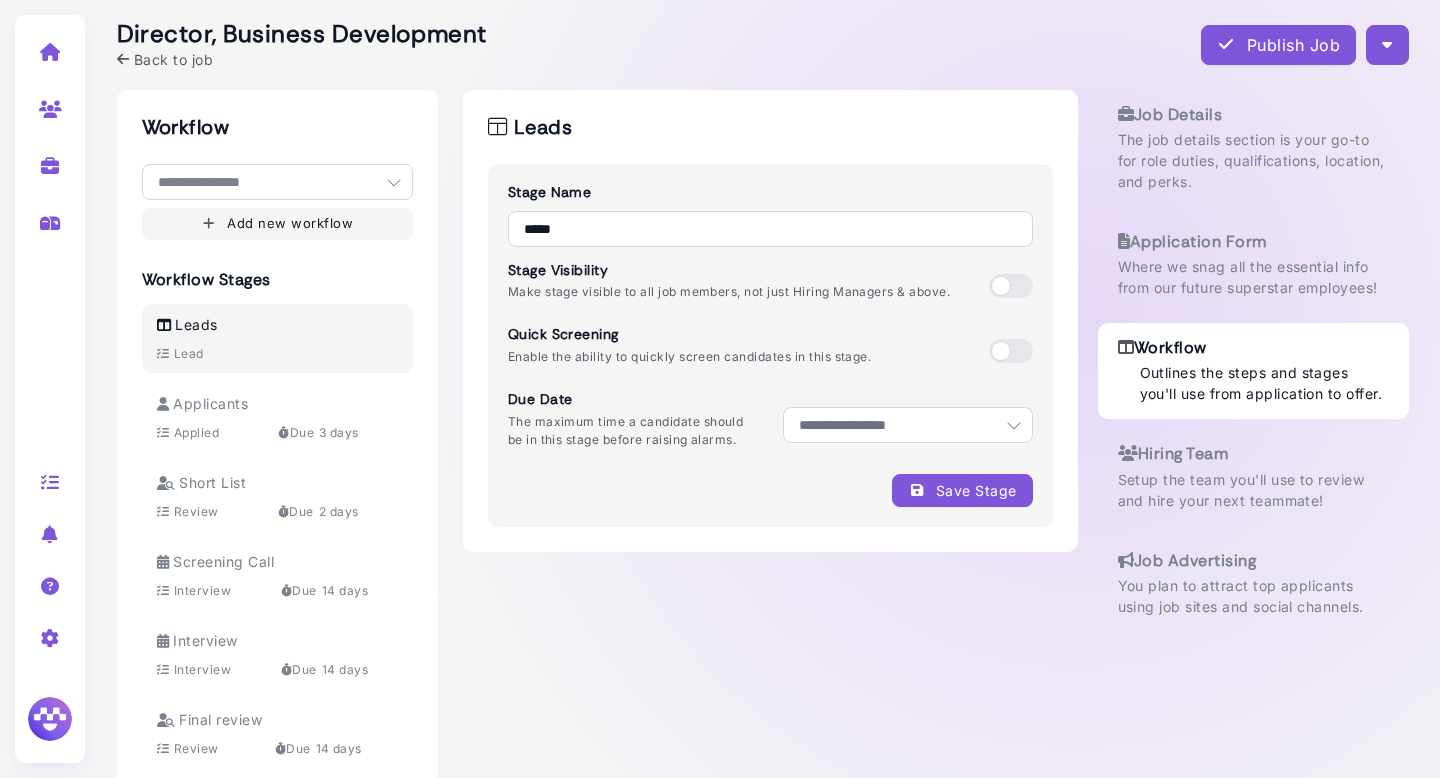 select on "**********" 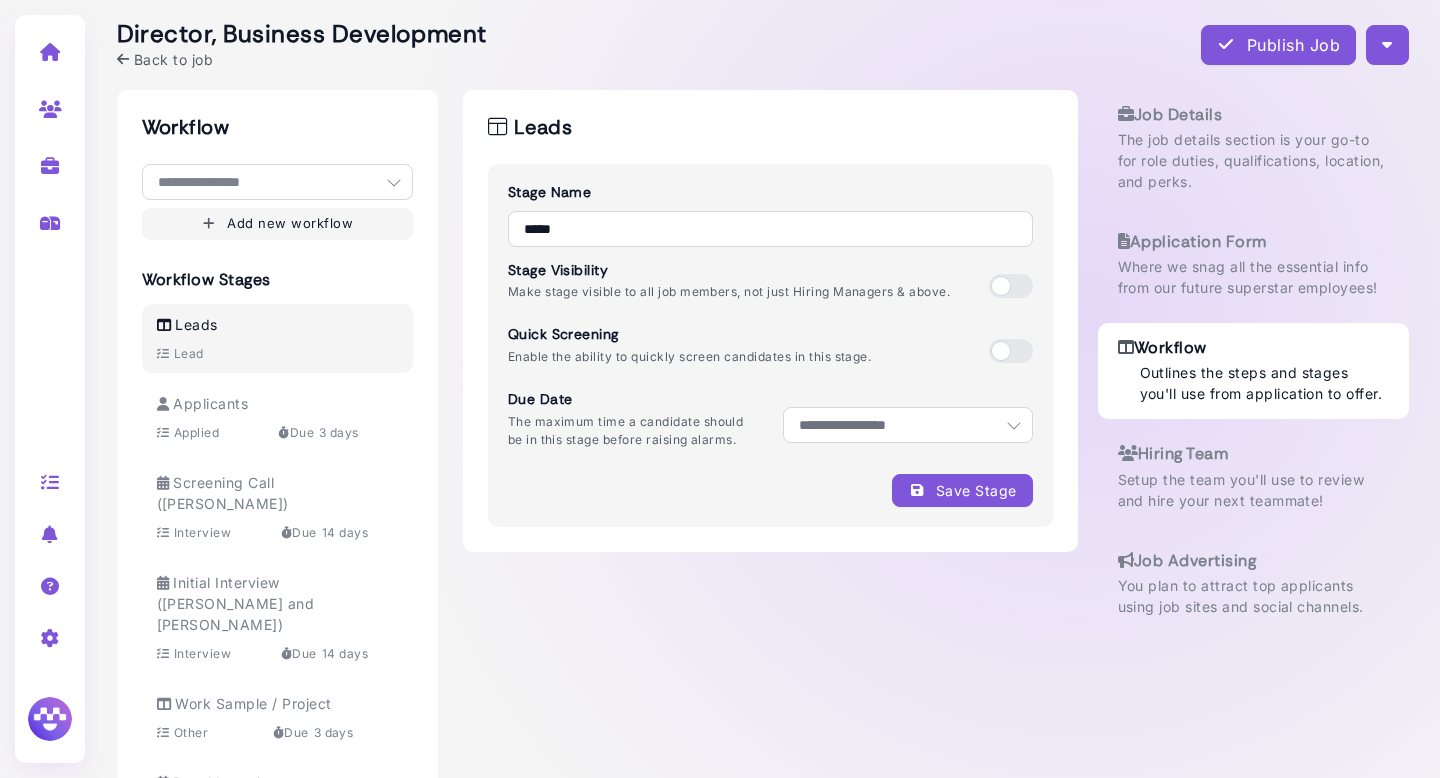 click at bounding box center (123, 59) 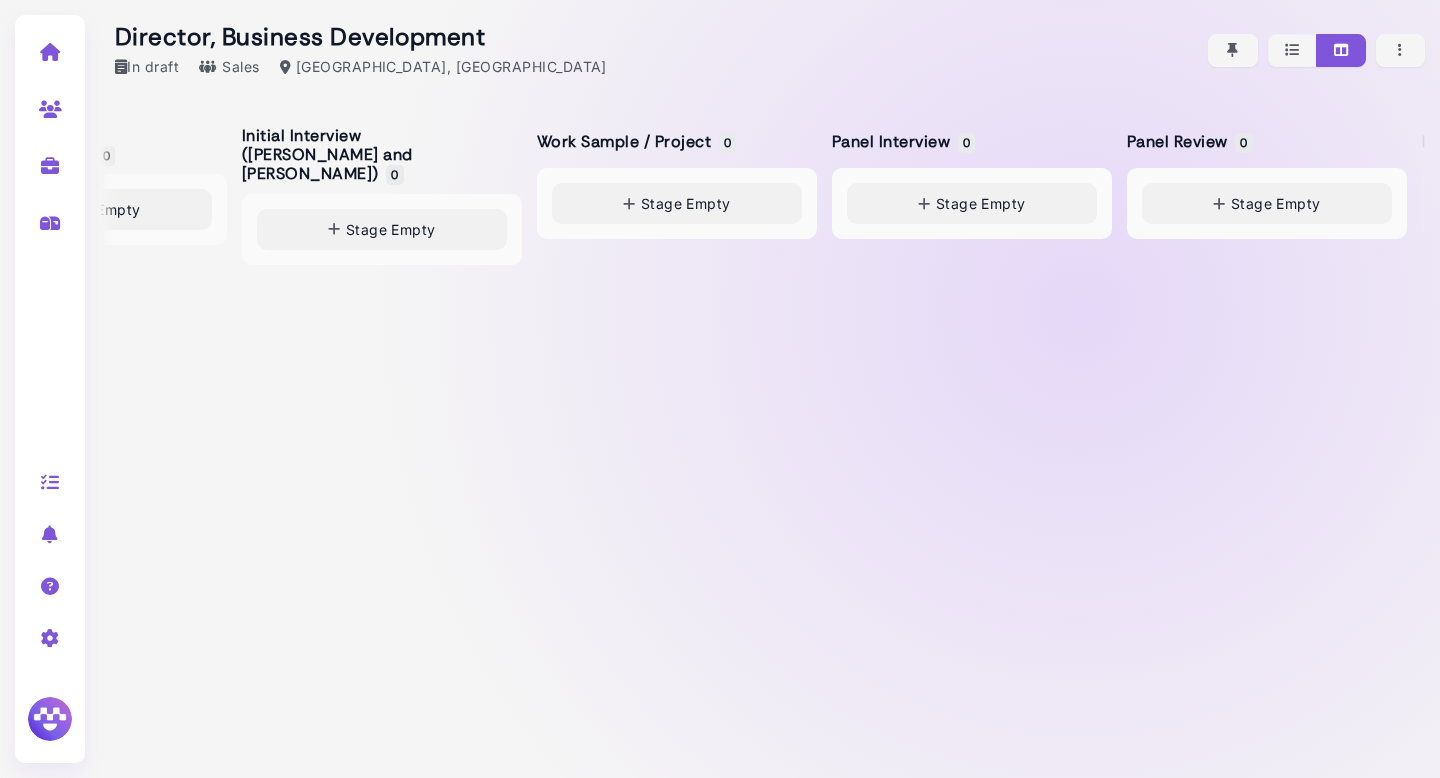 scroll, scrollTop: 0, scrollLeft: 0, axis: both 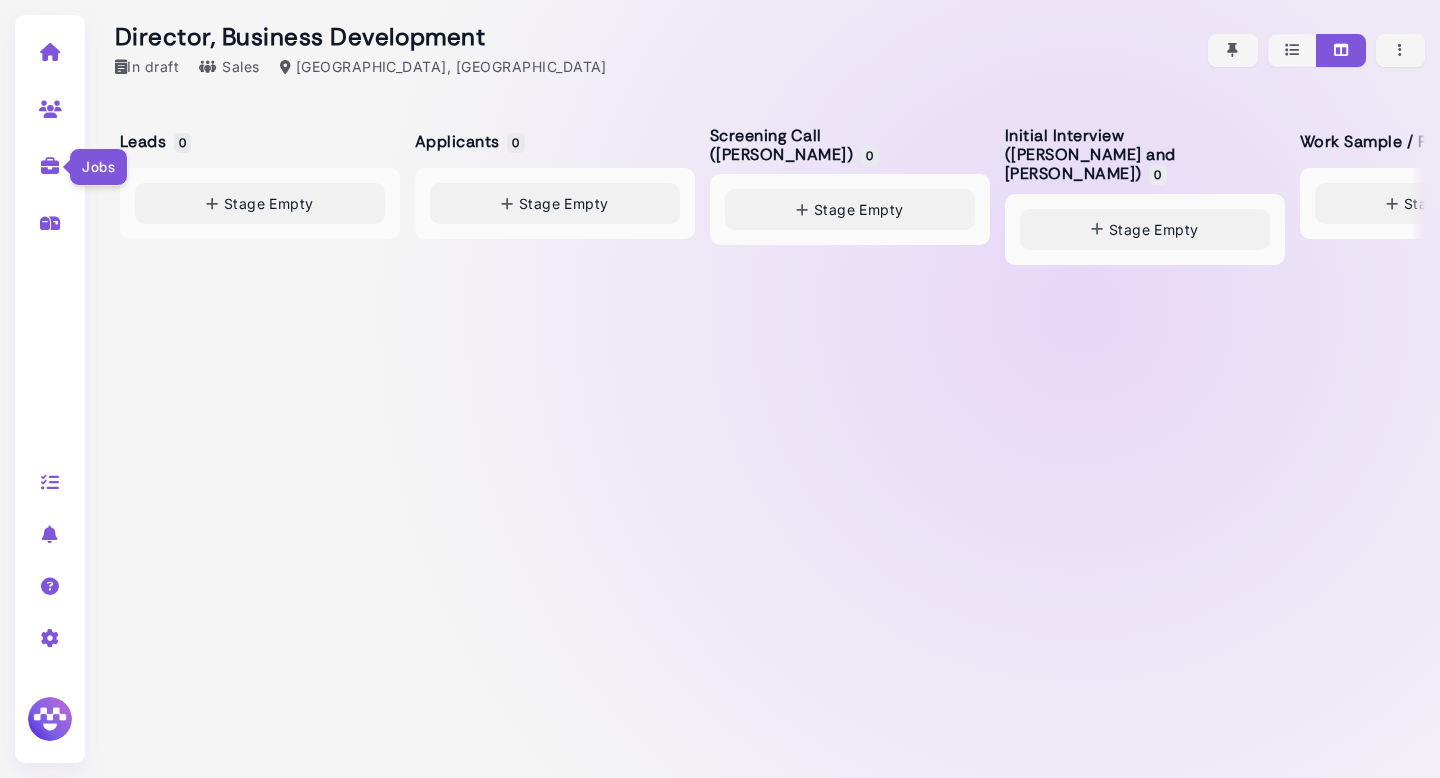 click at bounding box center [50, 166] 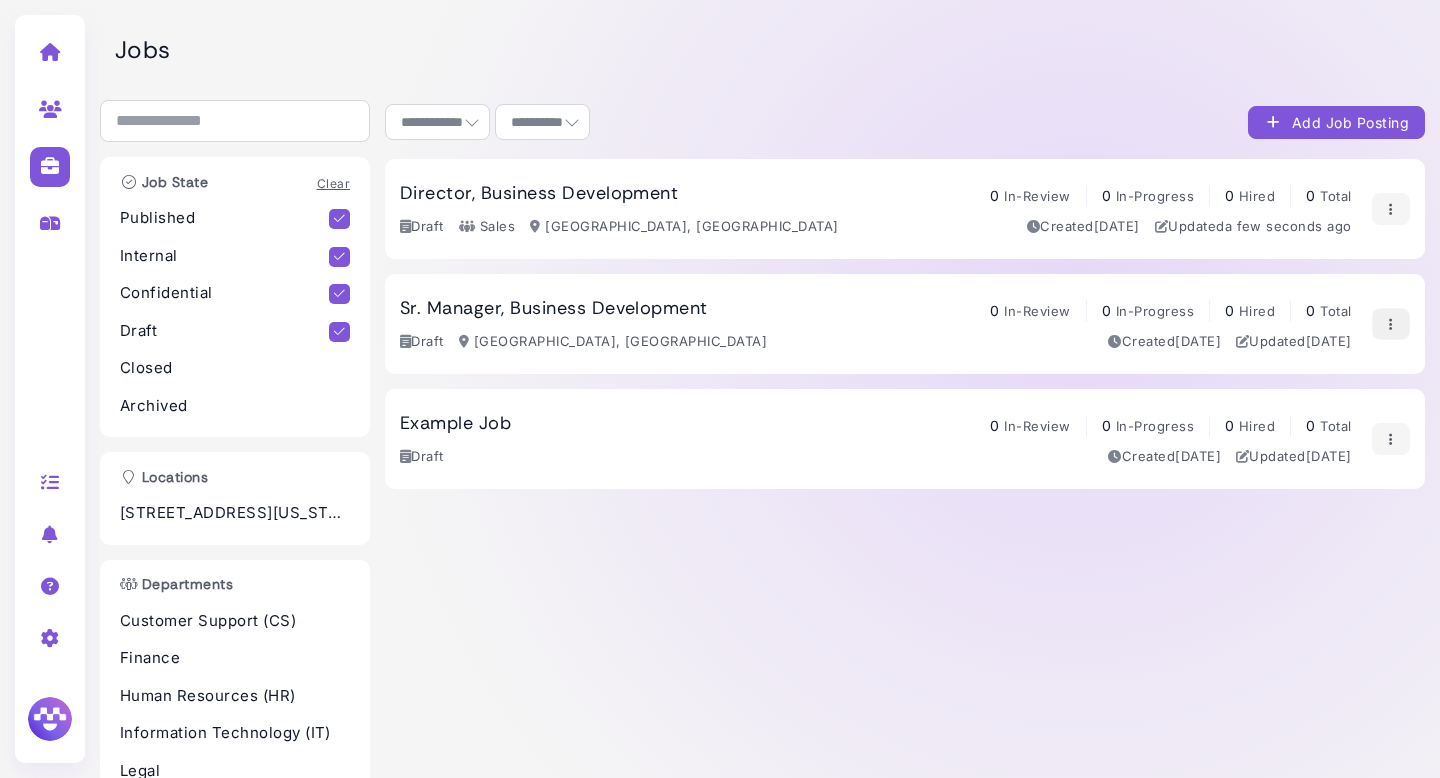 click at bounding box center (1391, 324) 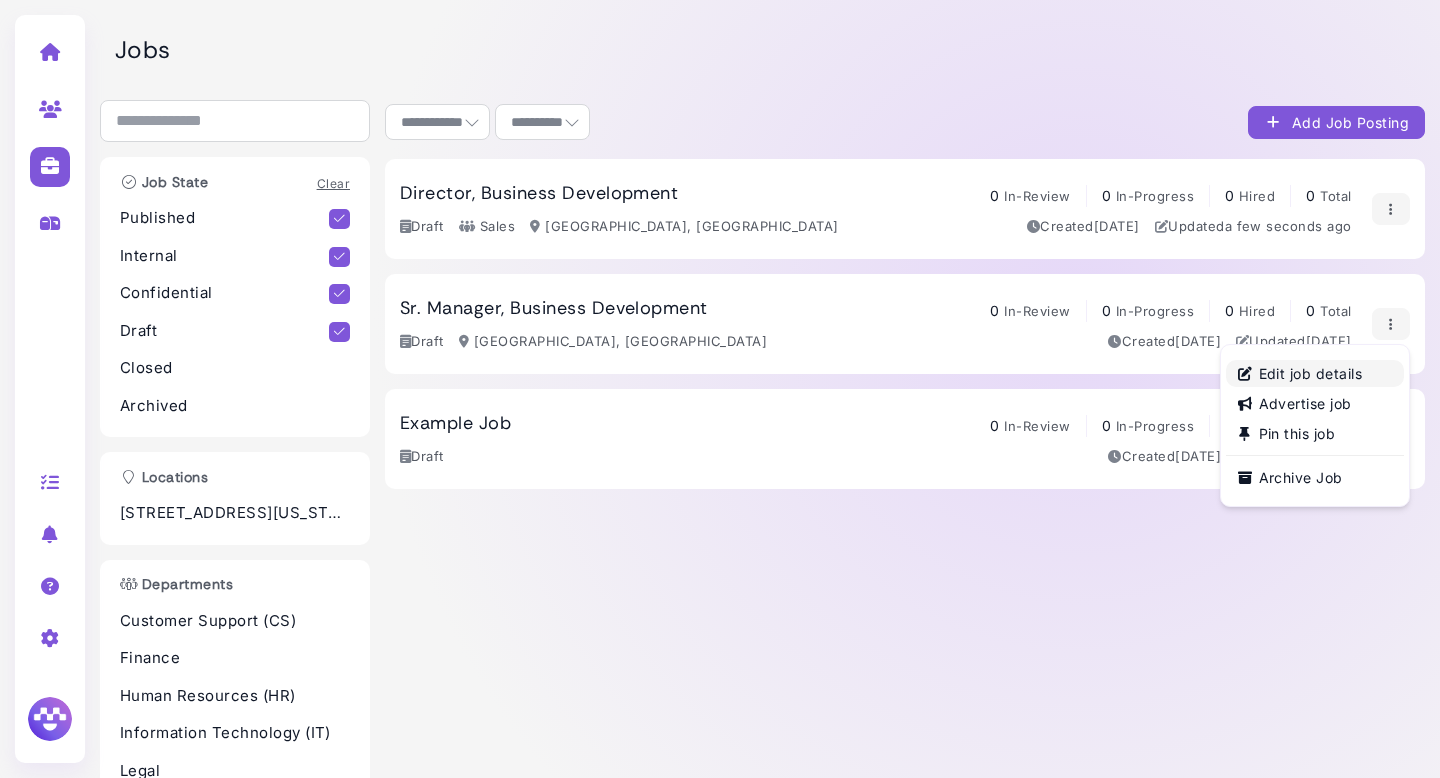 click on "Edit job details" at bounding box center [1315, 373] 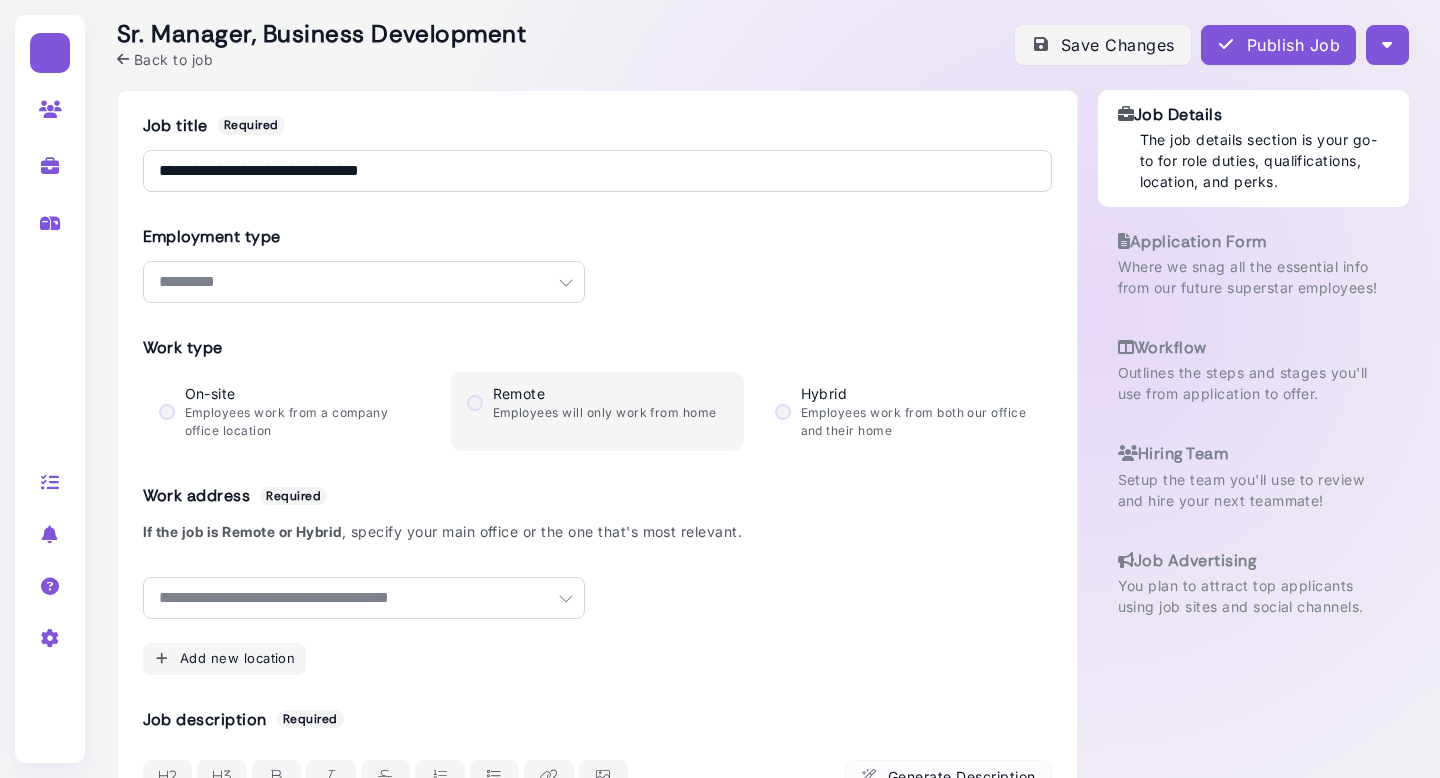 select on "********" 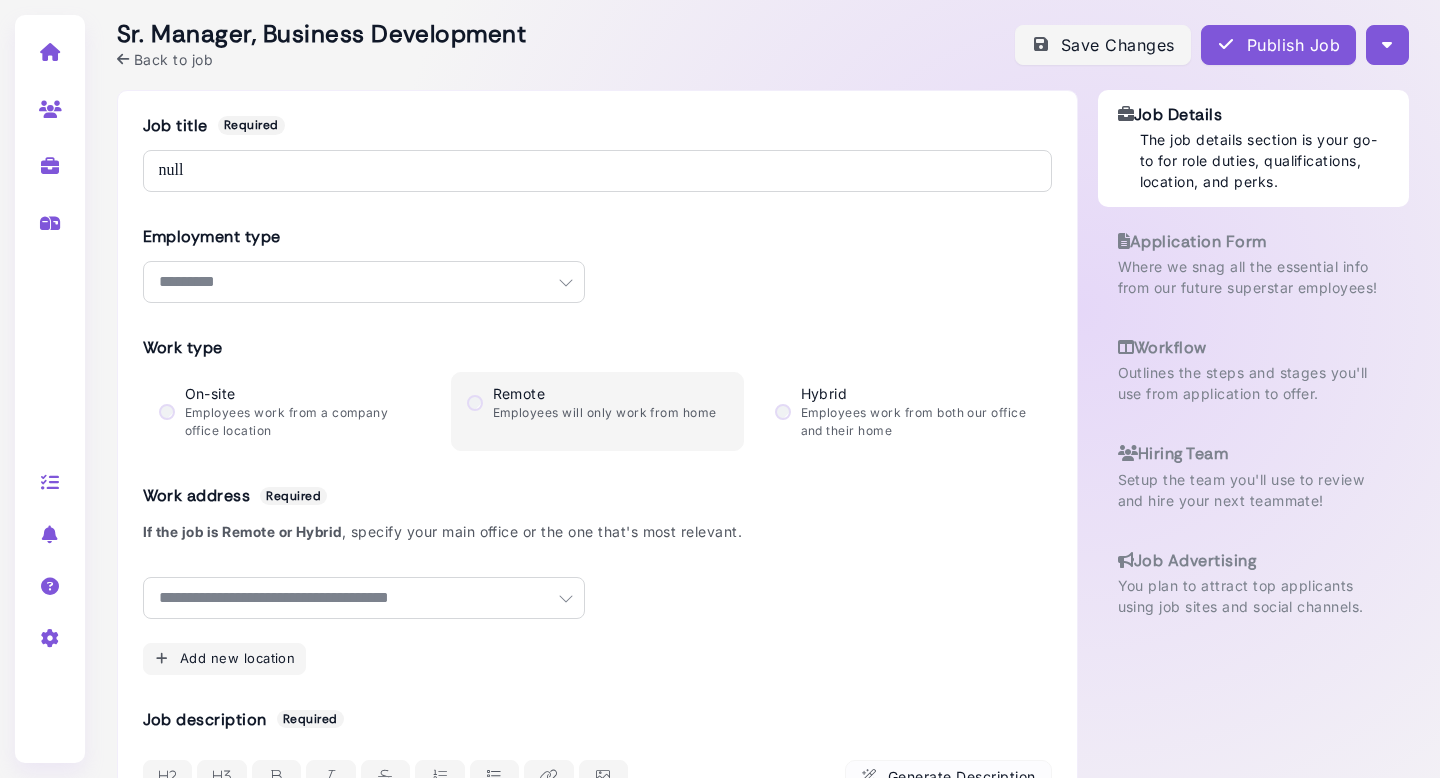 click on "Workflow" at bounding box center [1253, 347] 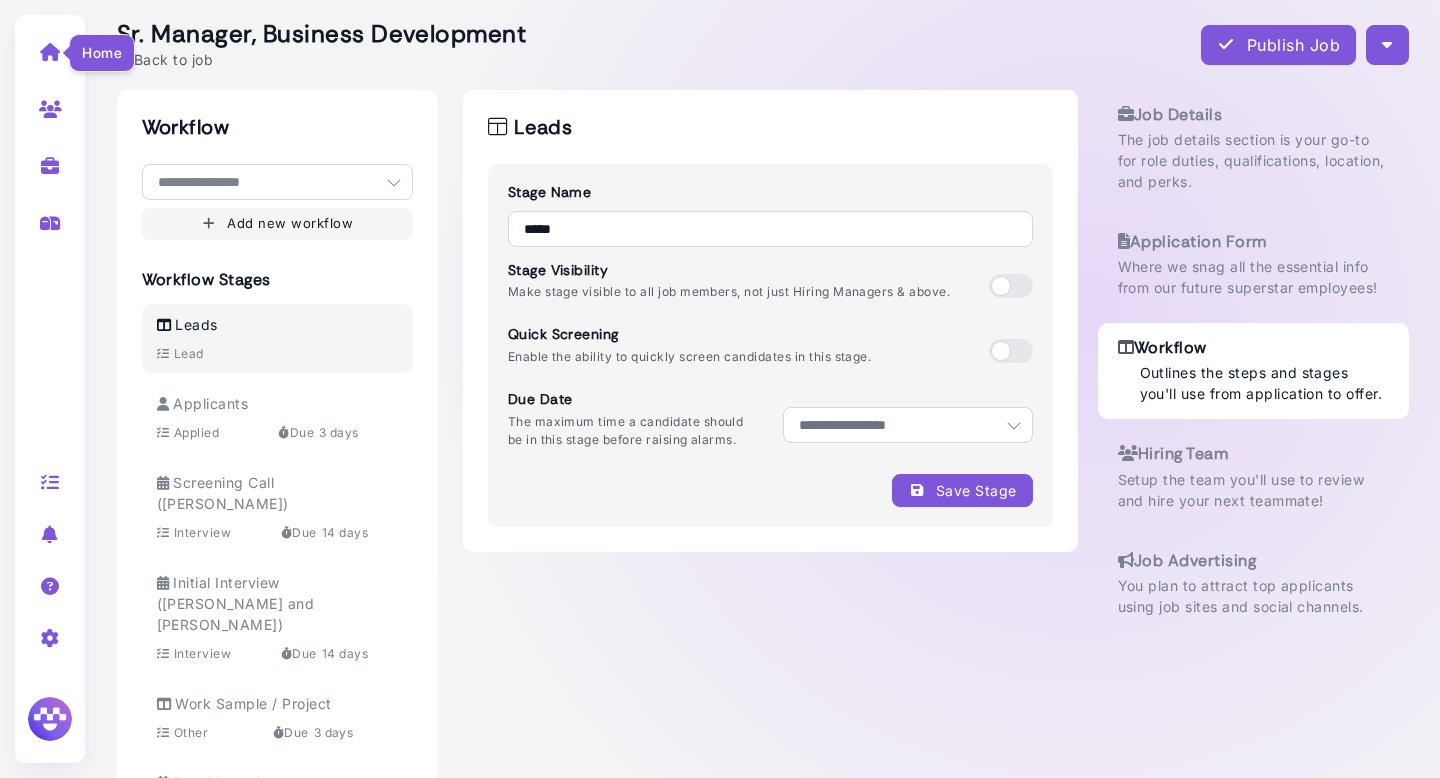 click at bounding box center (50, 52) 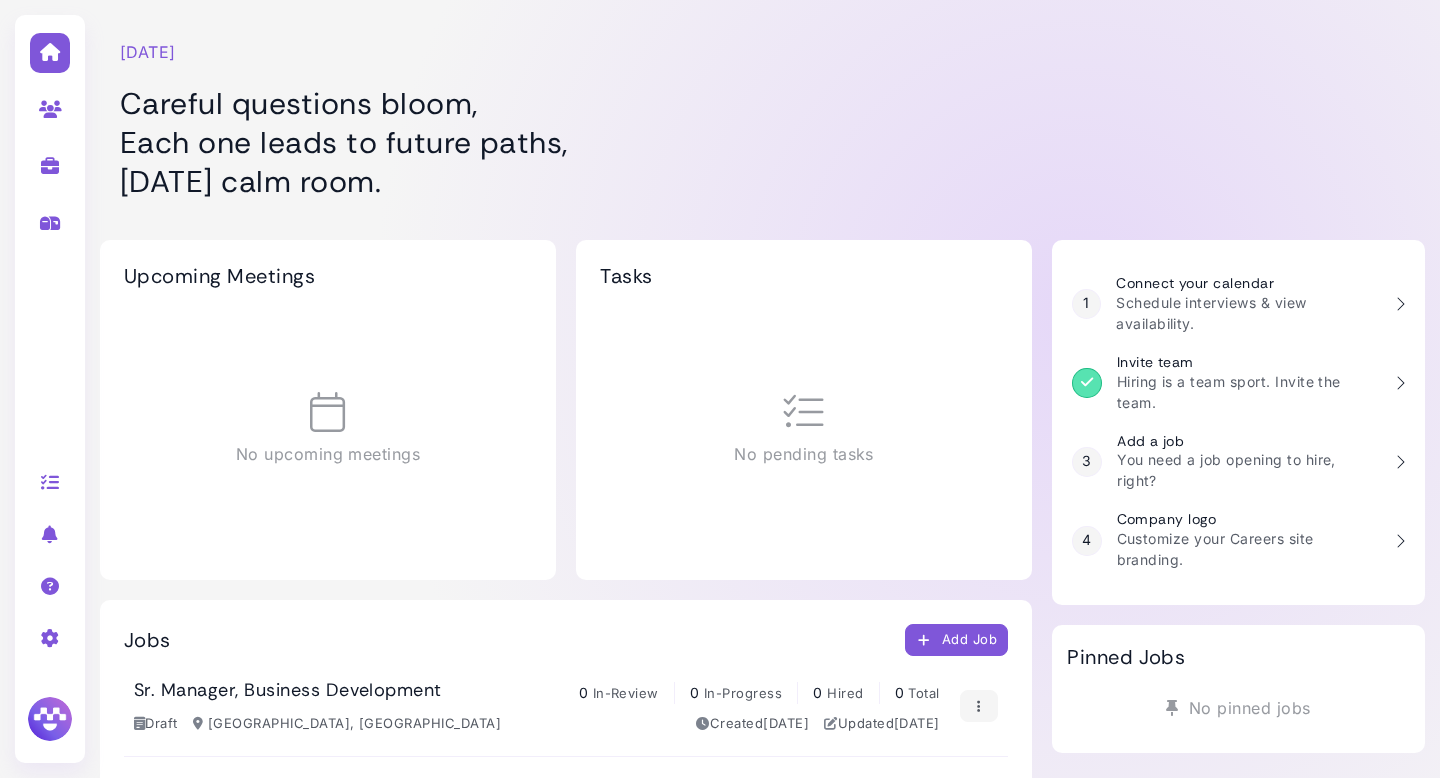 click 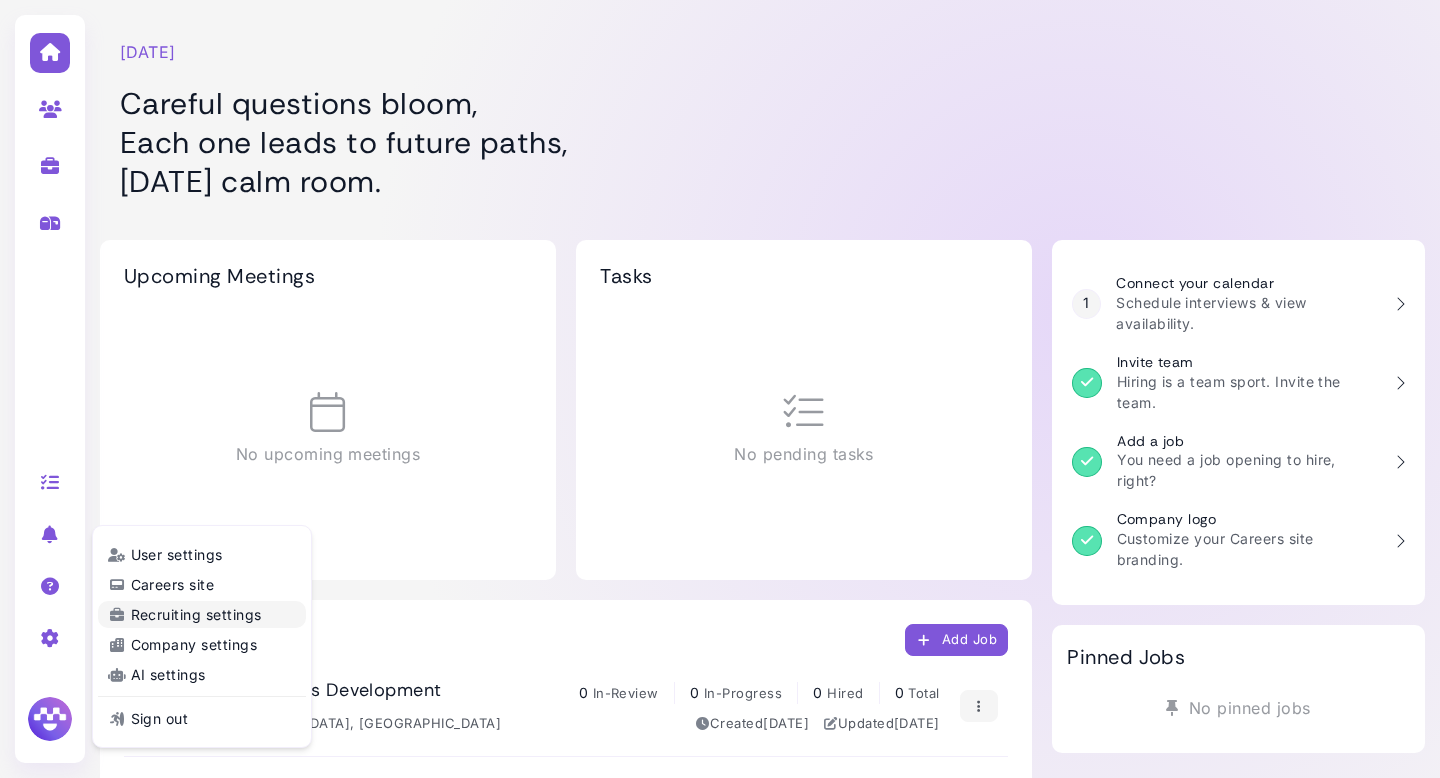 click on "Recruiting settings" at bounding box center (202, 614) 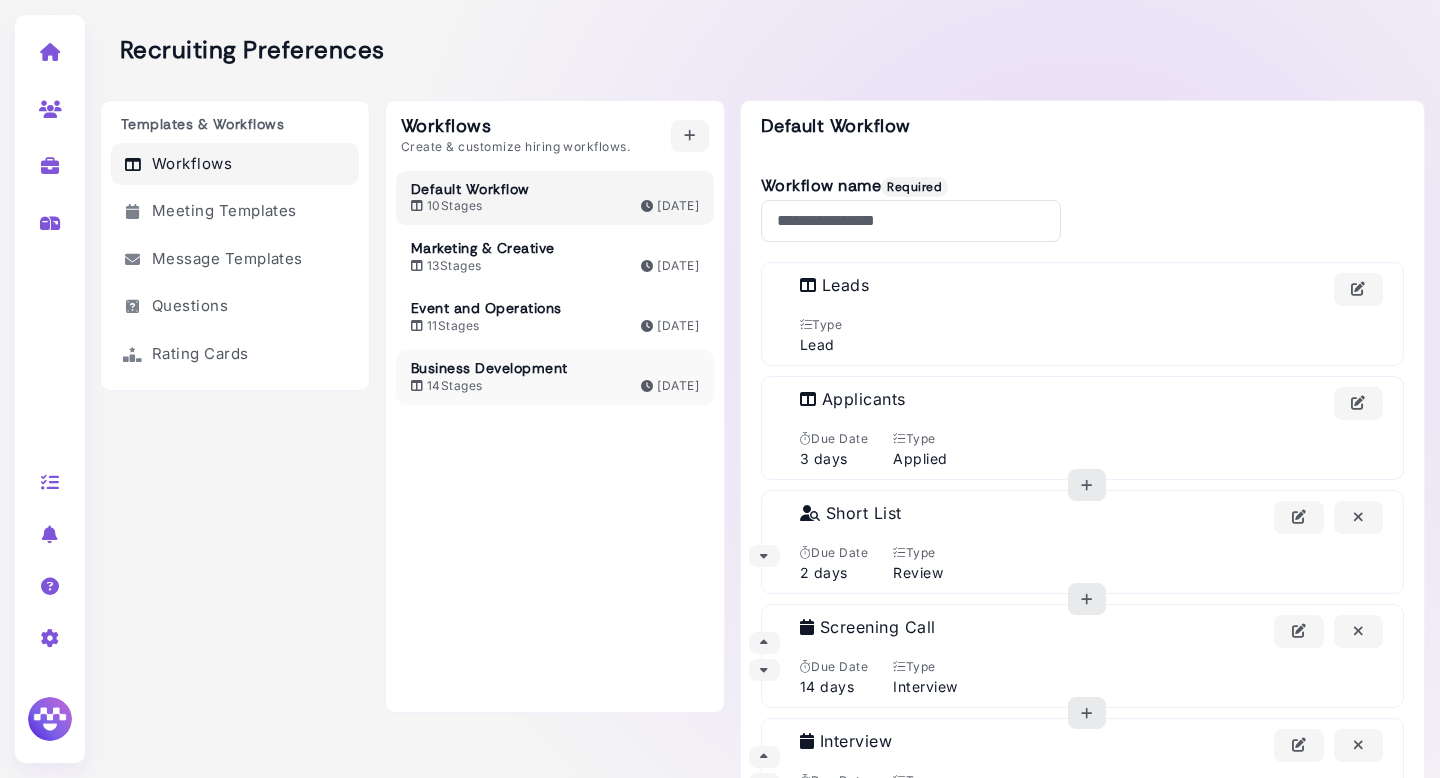 click on "14  Stages     Jun 26, 2025" at bounding box center [555, 386] 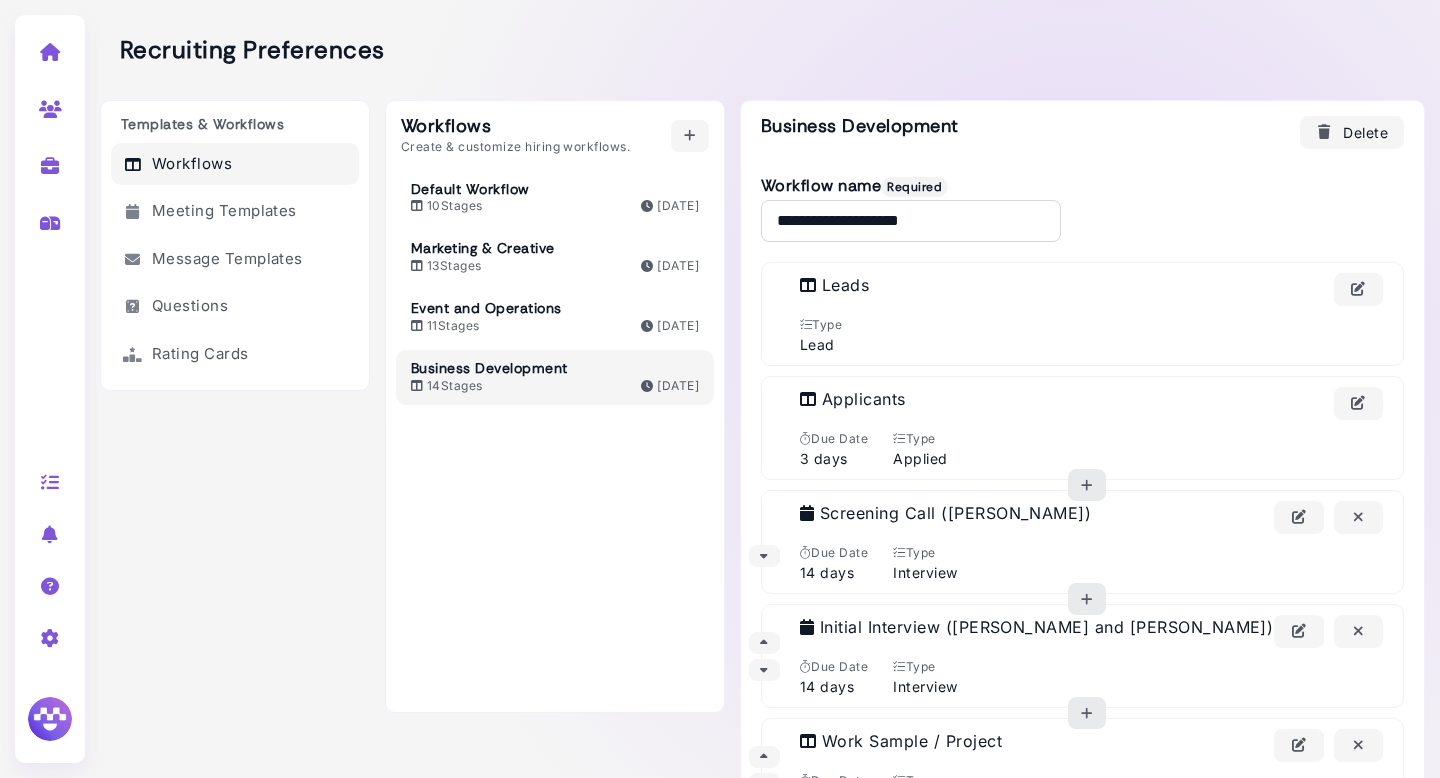 click on "14  Stages     Jun 26, 2025" at bounding box center [555, 386] 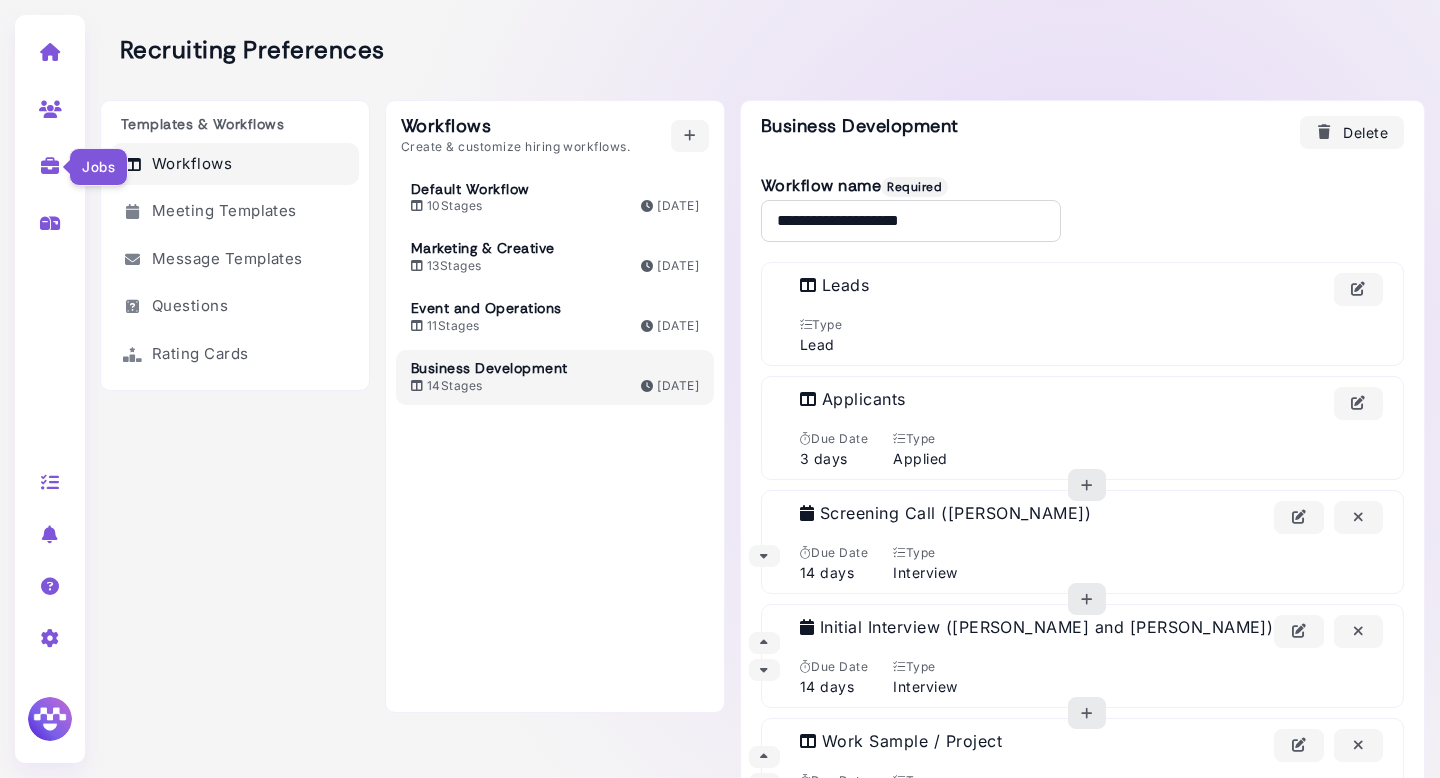click at bounding box center [50, 166] 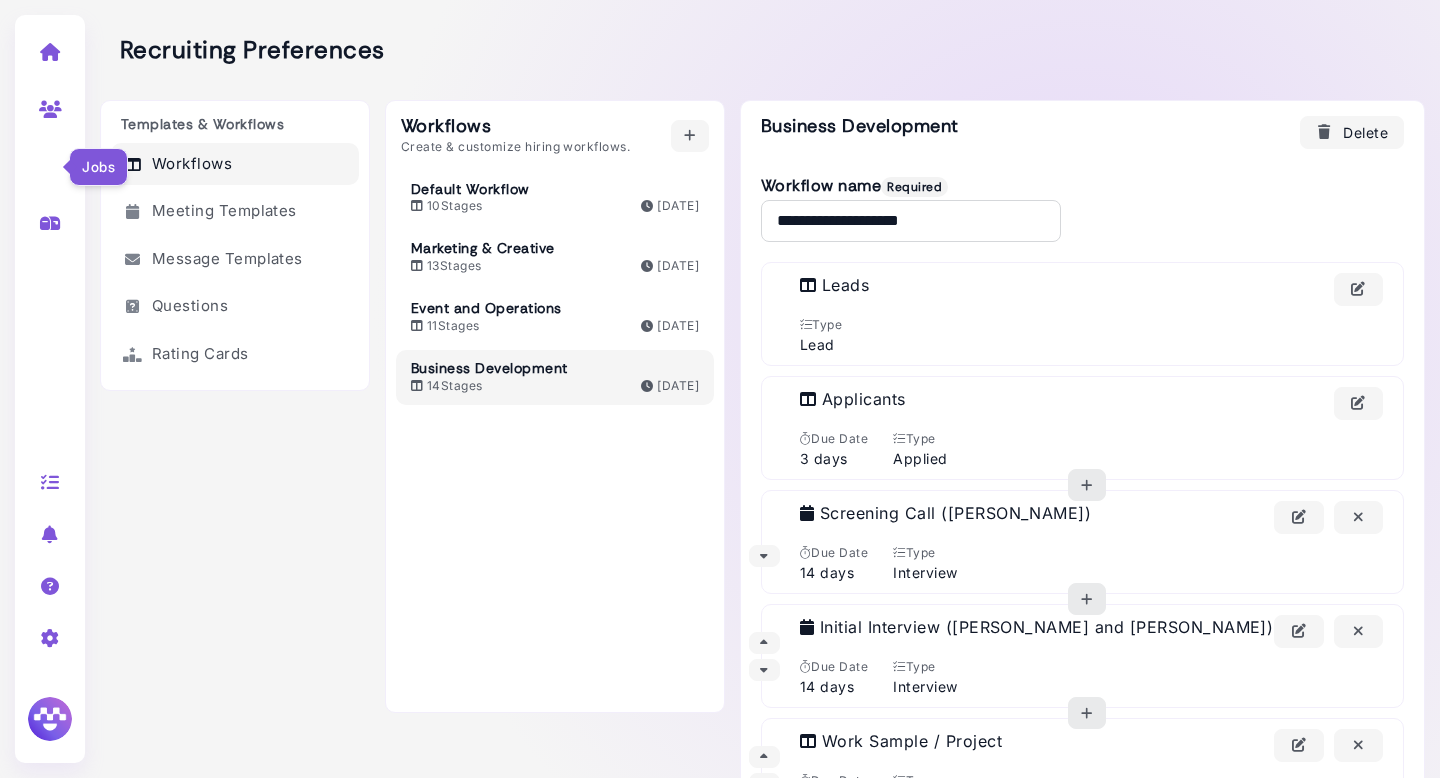 select on "**********" 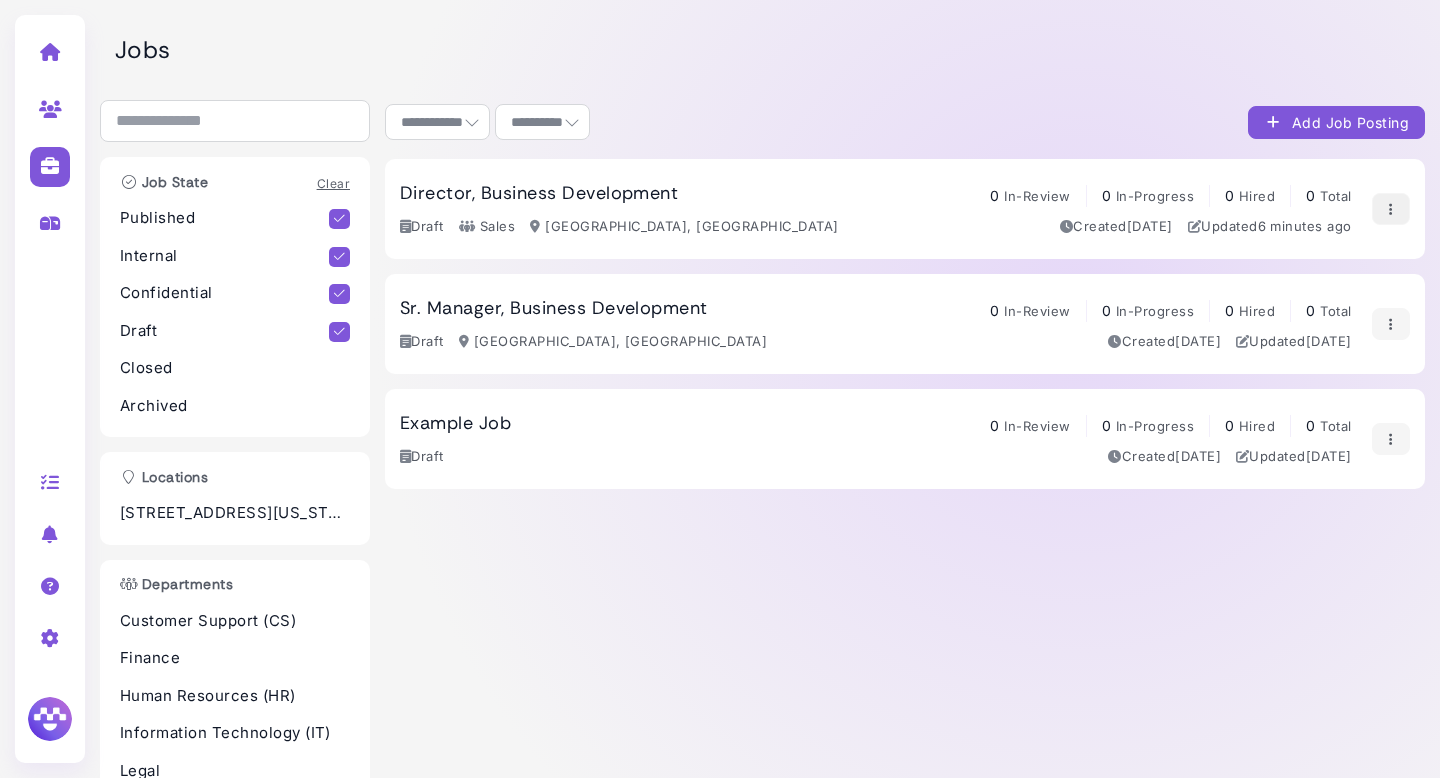 click at bounding box center [1391, 209] 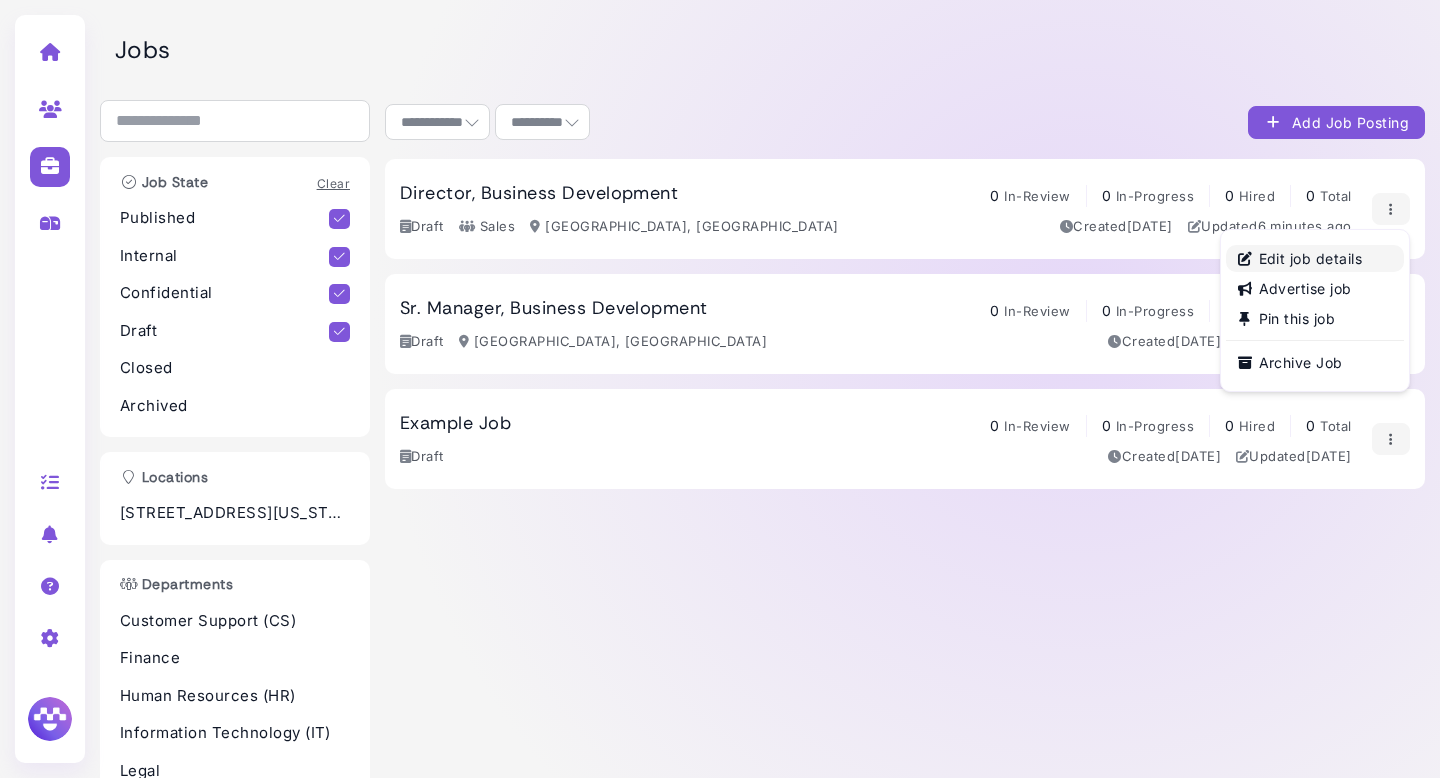 click on "Edit job details" at bounding box center [1315, 258] 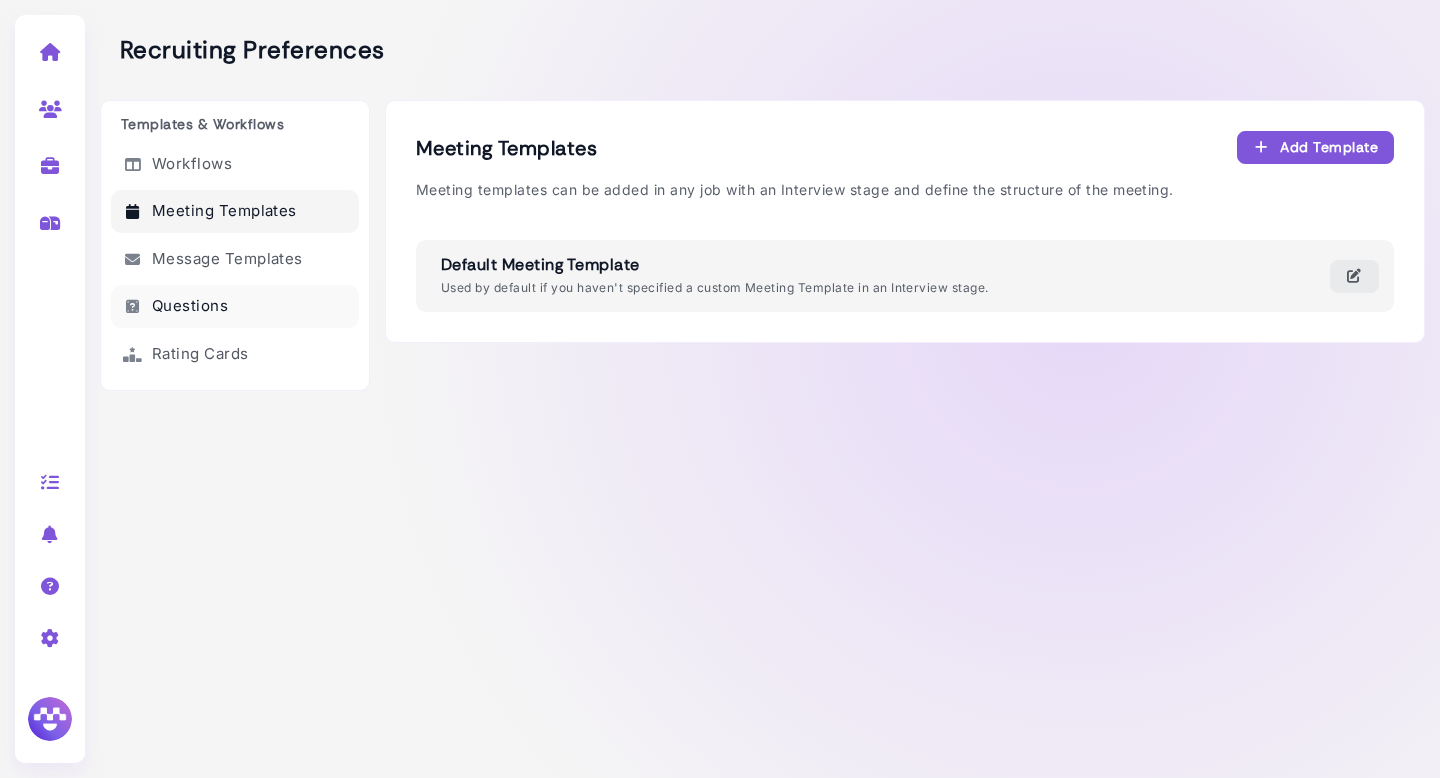scroll, scrollTop: 0, scrollLeft: 0, axis: both 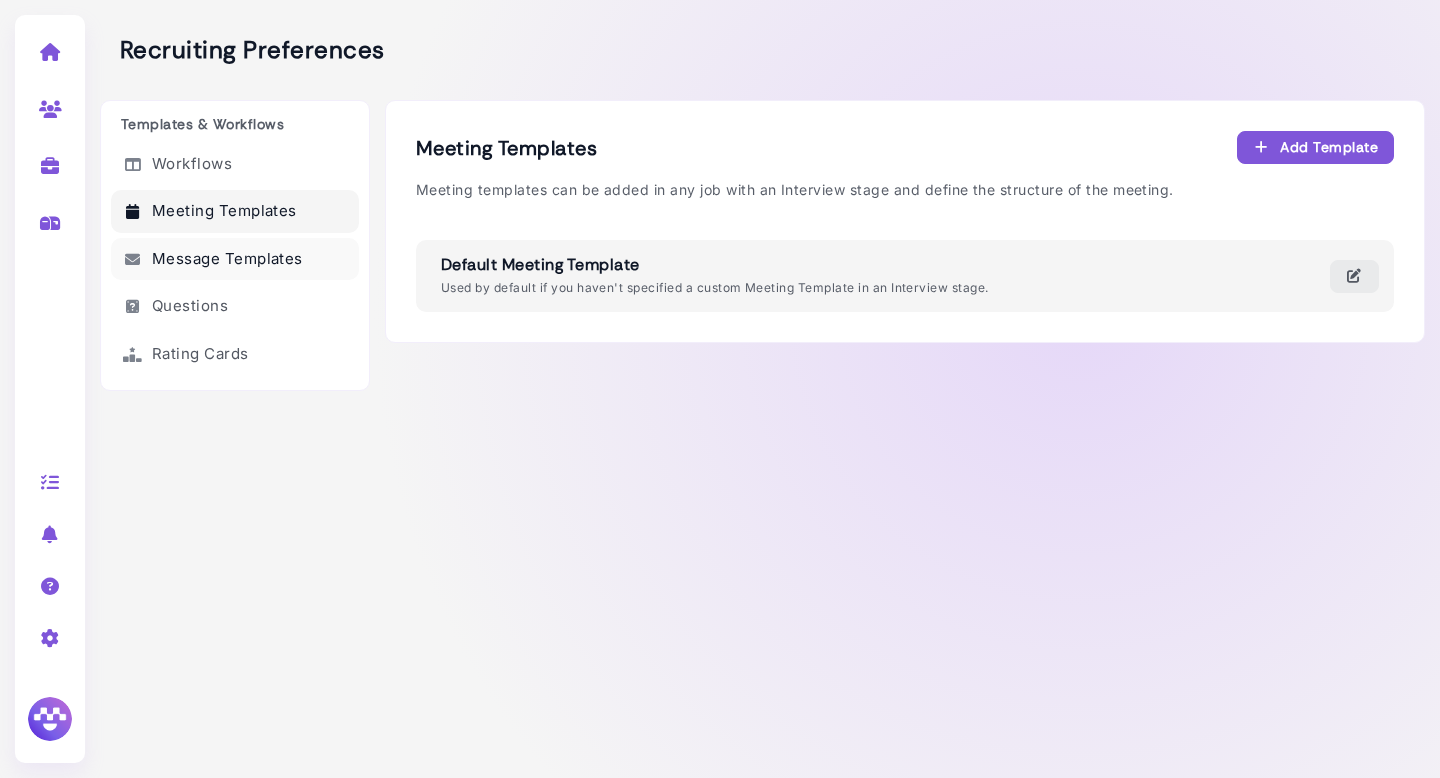 click on "Message Templates" at bounding box center (235, 259) 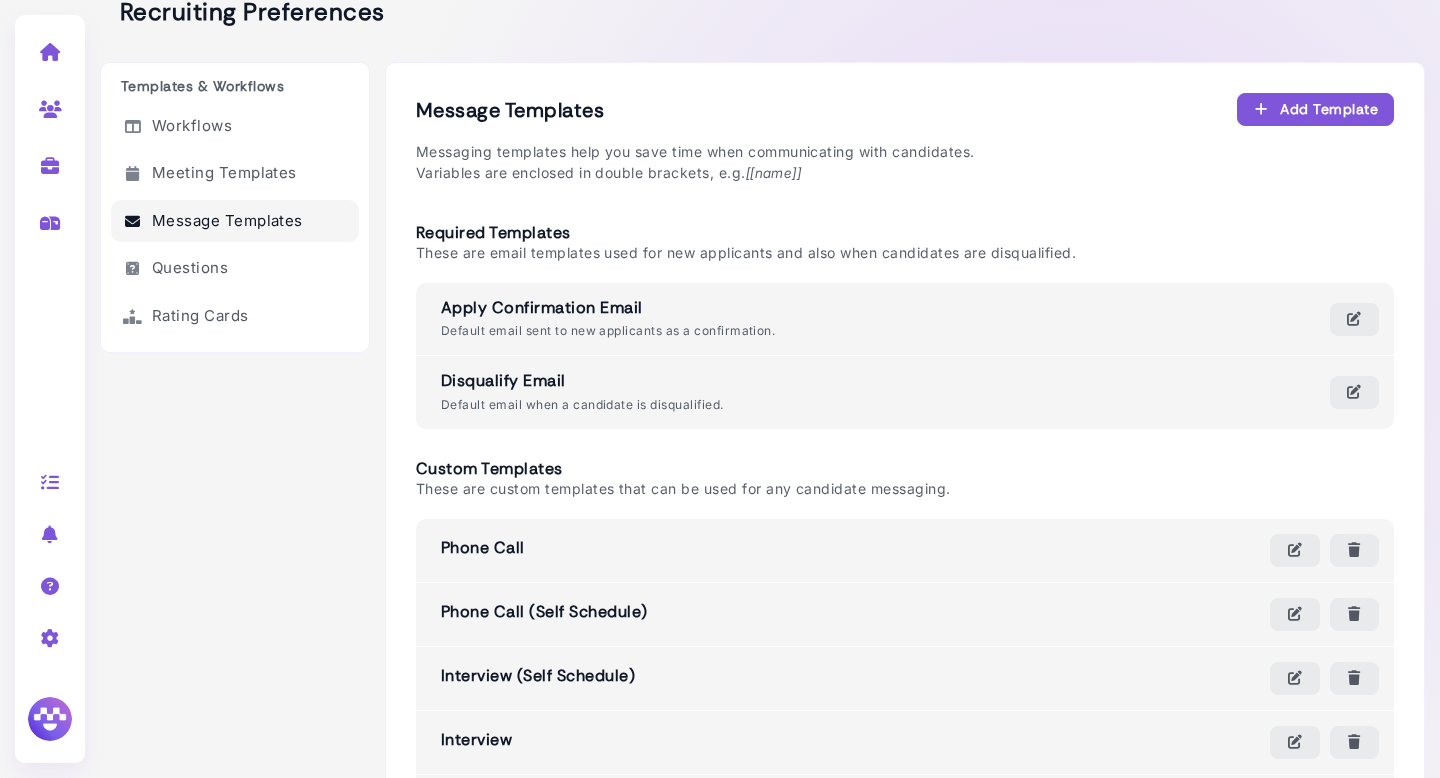 scroll, scrollTop: 0, scrollLeft: 0, axis: both 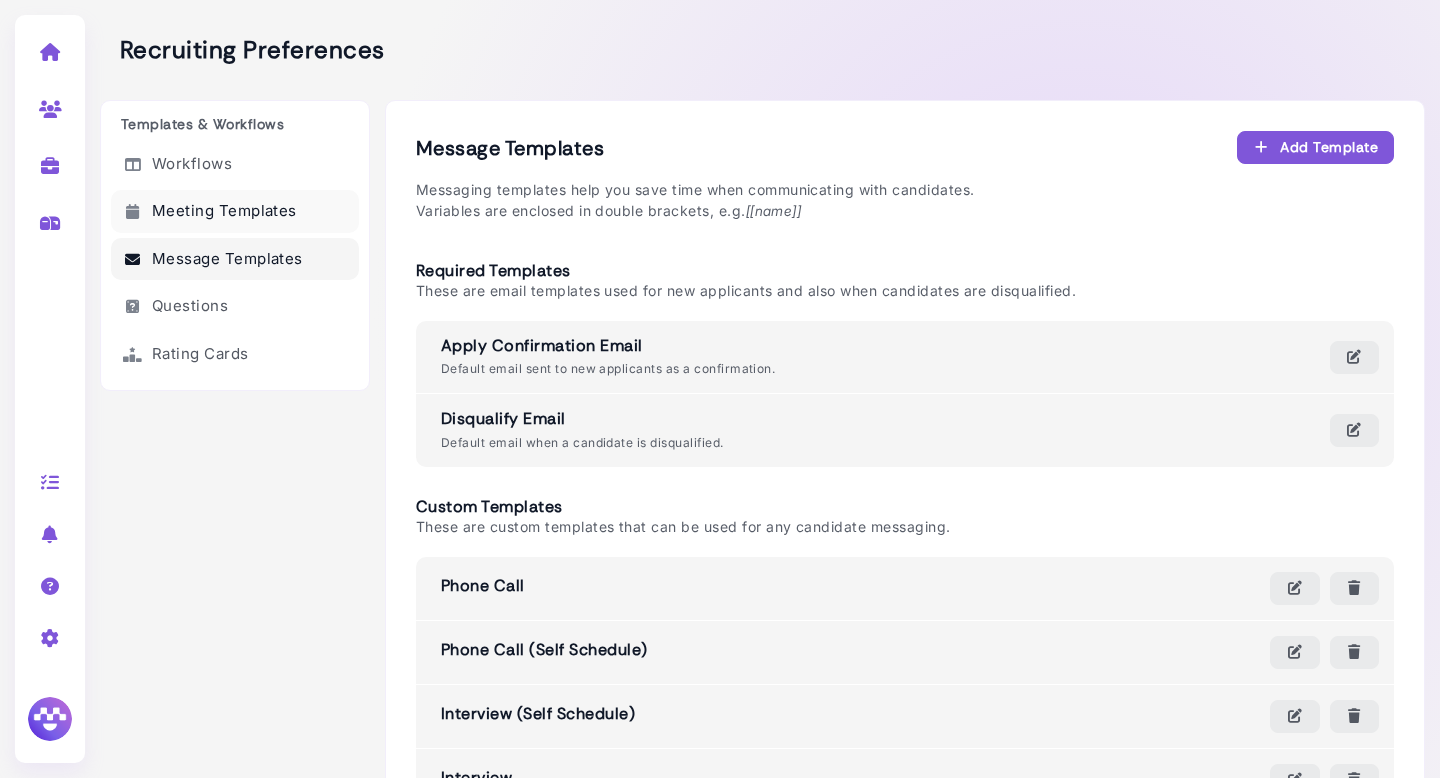 click on "Meeting Templates" at bounding box center (235, 211) 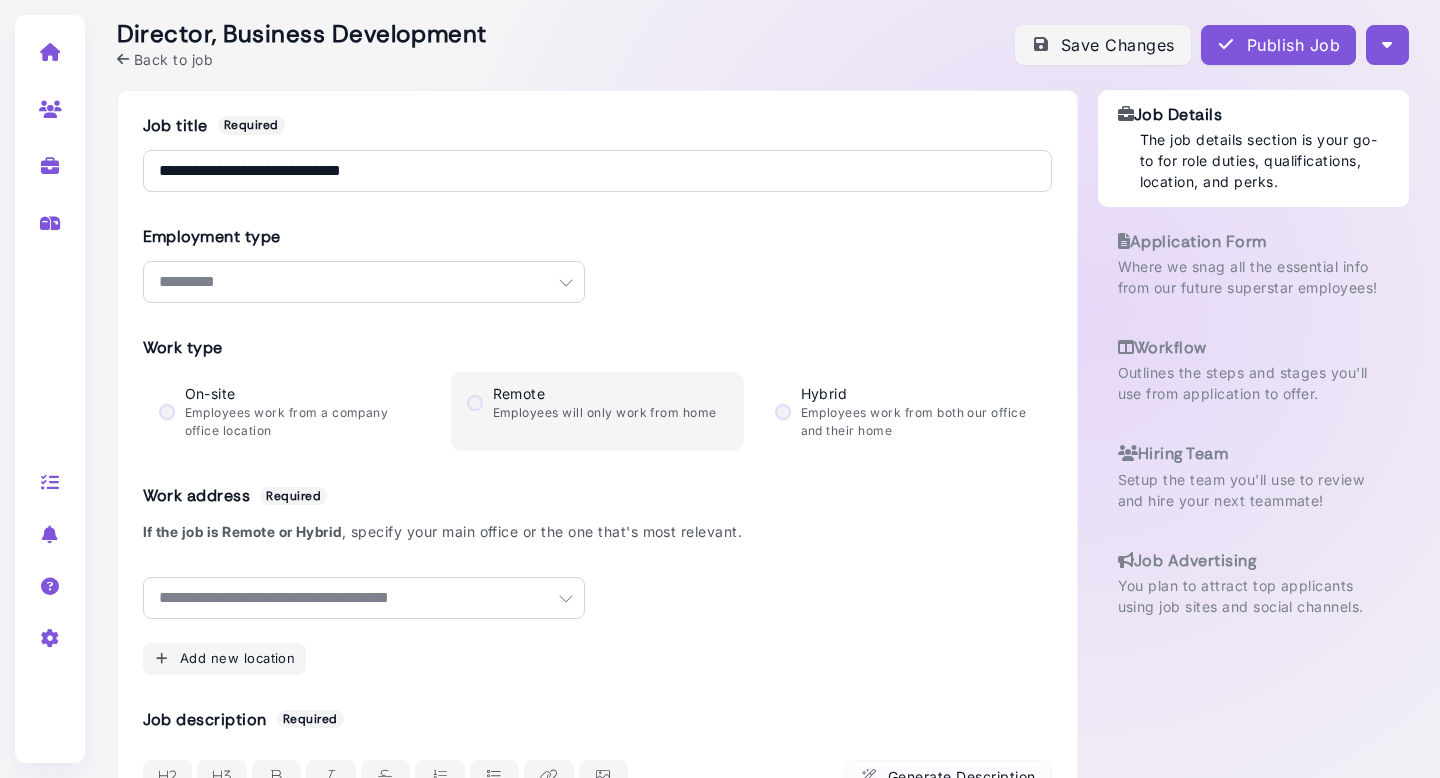 select on "********" 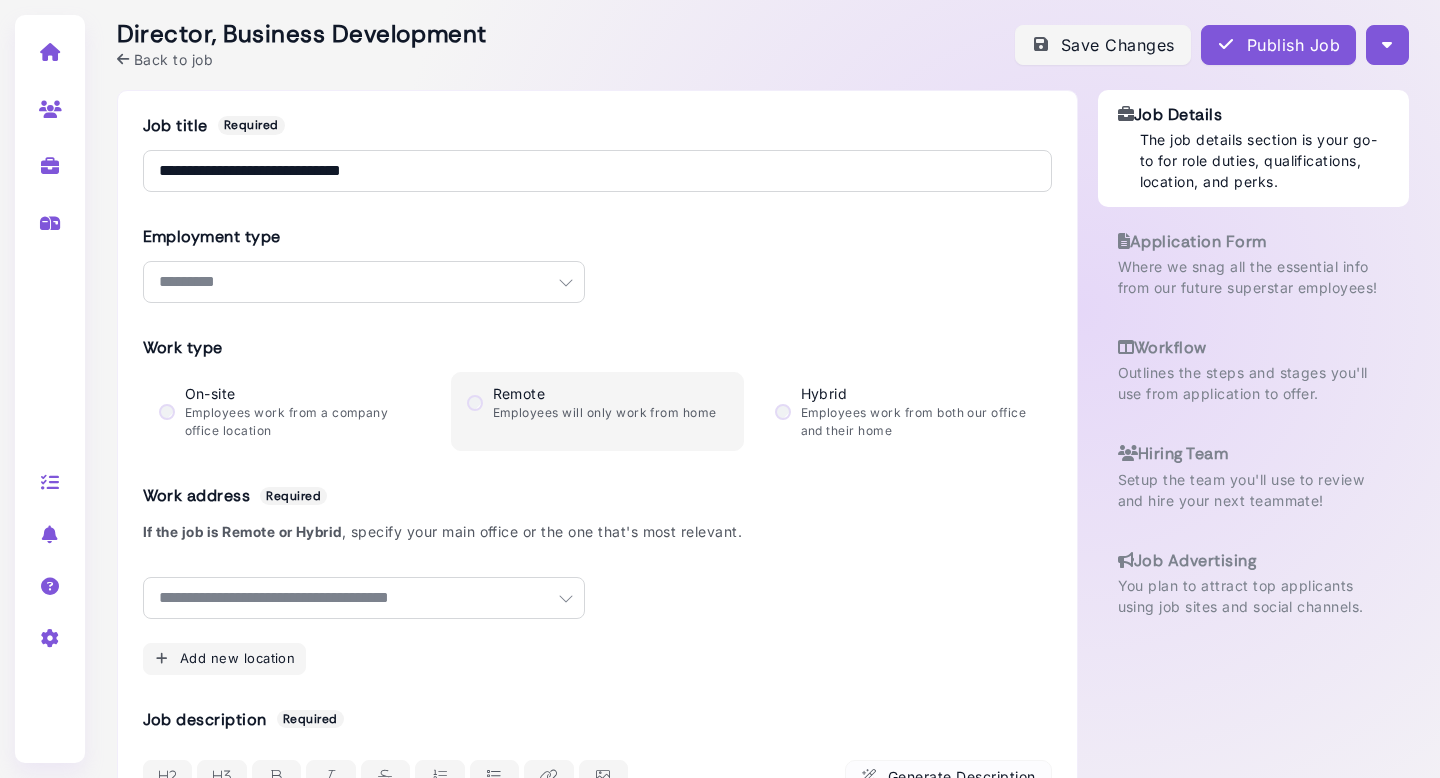 click on "Outlines the steps and stages you'll use from application to offer." at bounding box center [1253, 383] 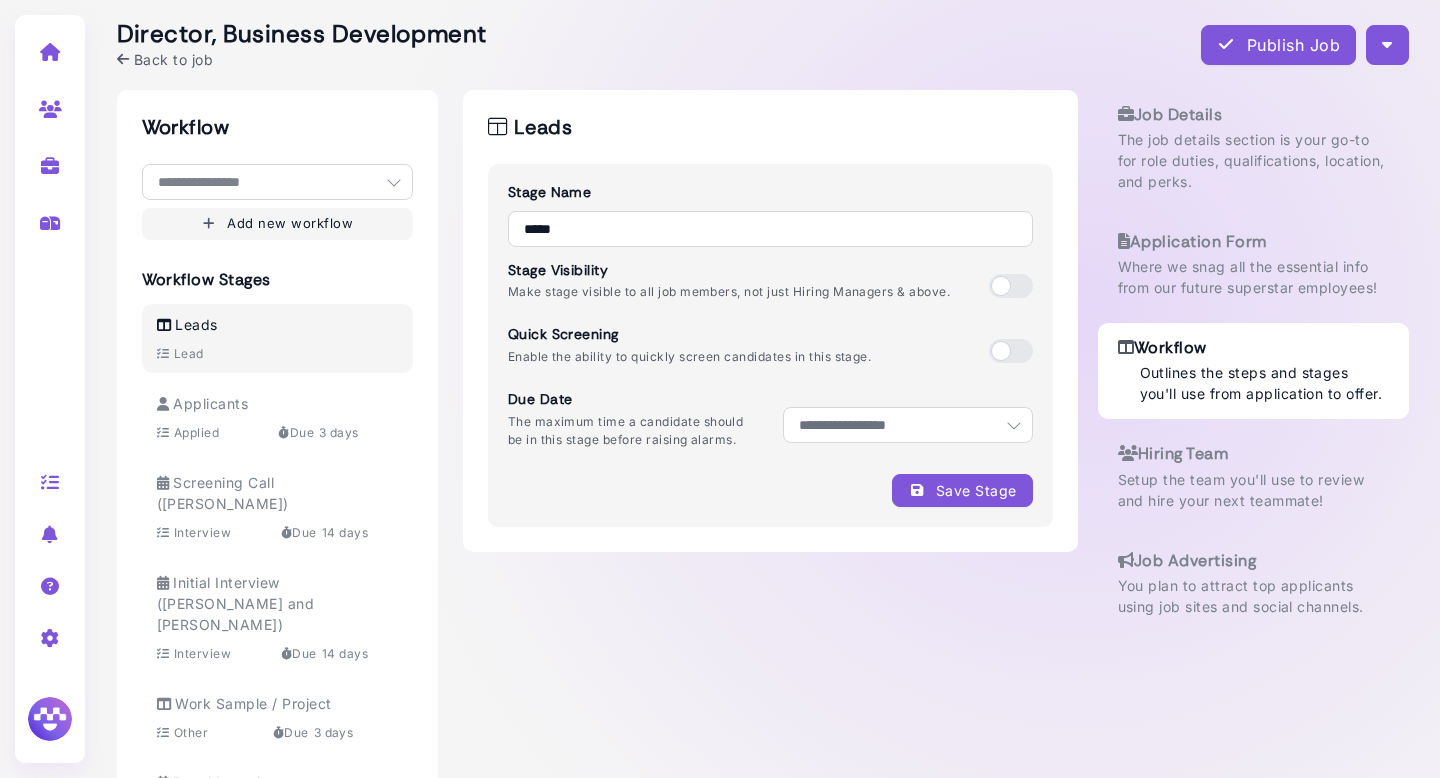 click on "Back to job" at bounding box center (173, 59) 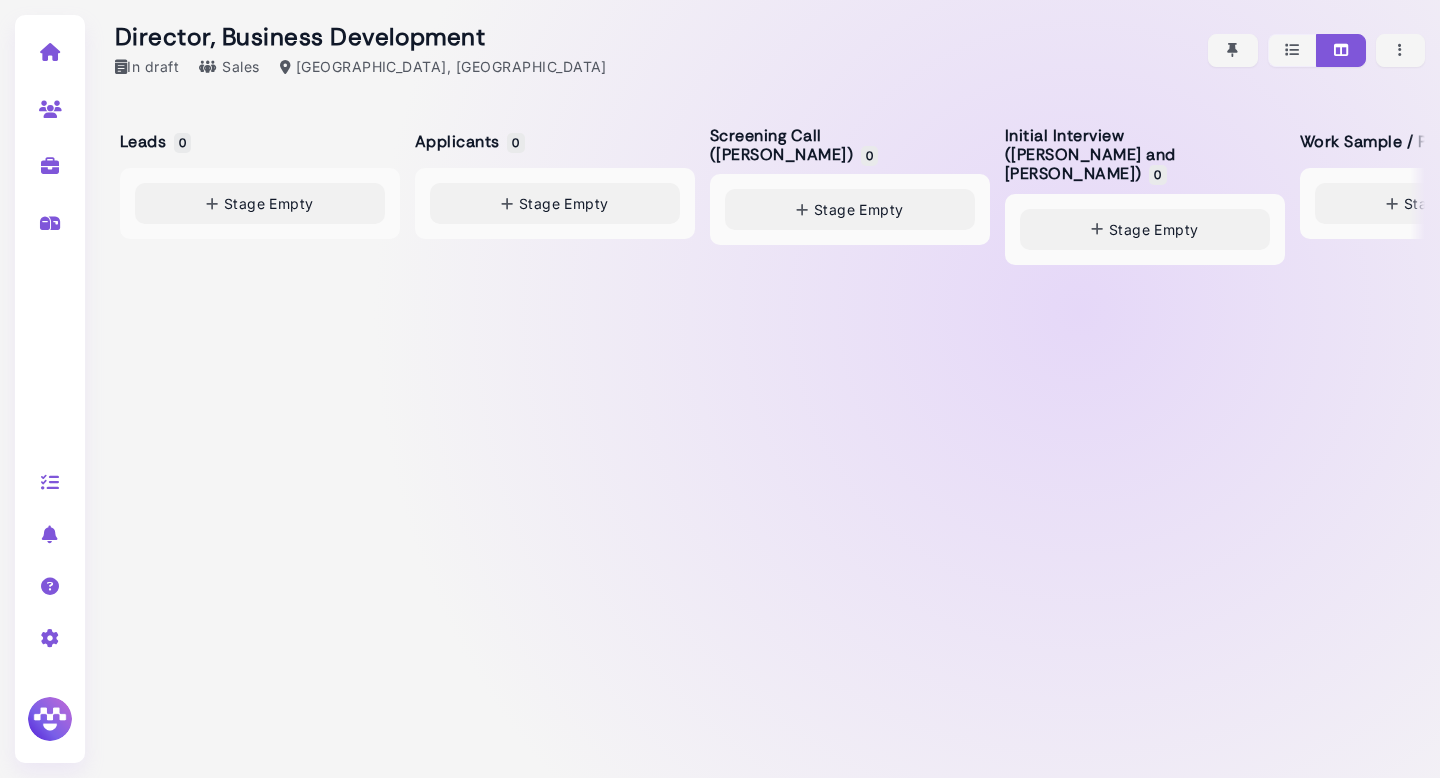 click at bounding box center [50, 166] 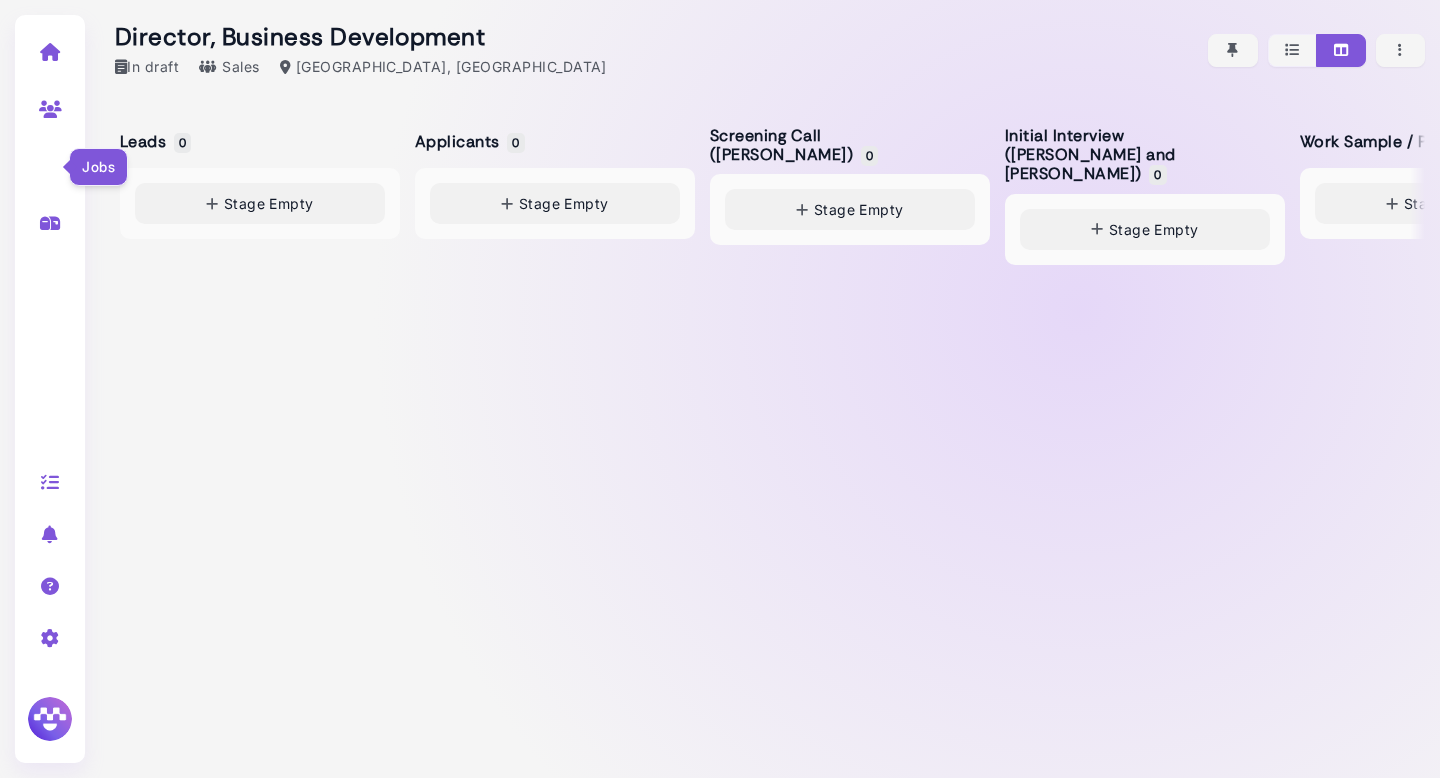 select on "**********" 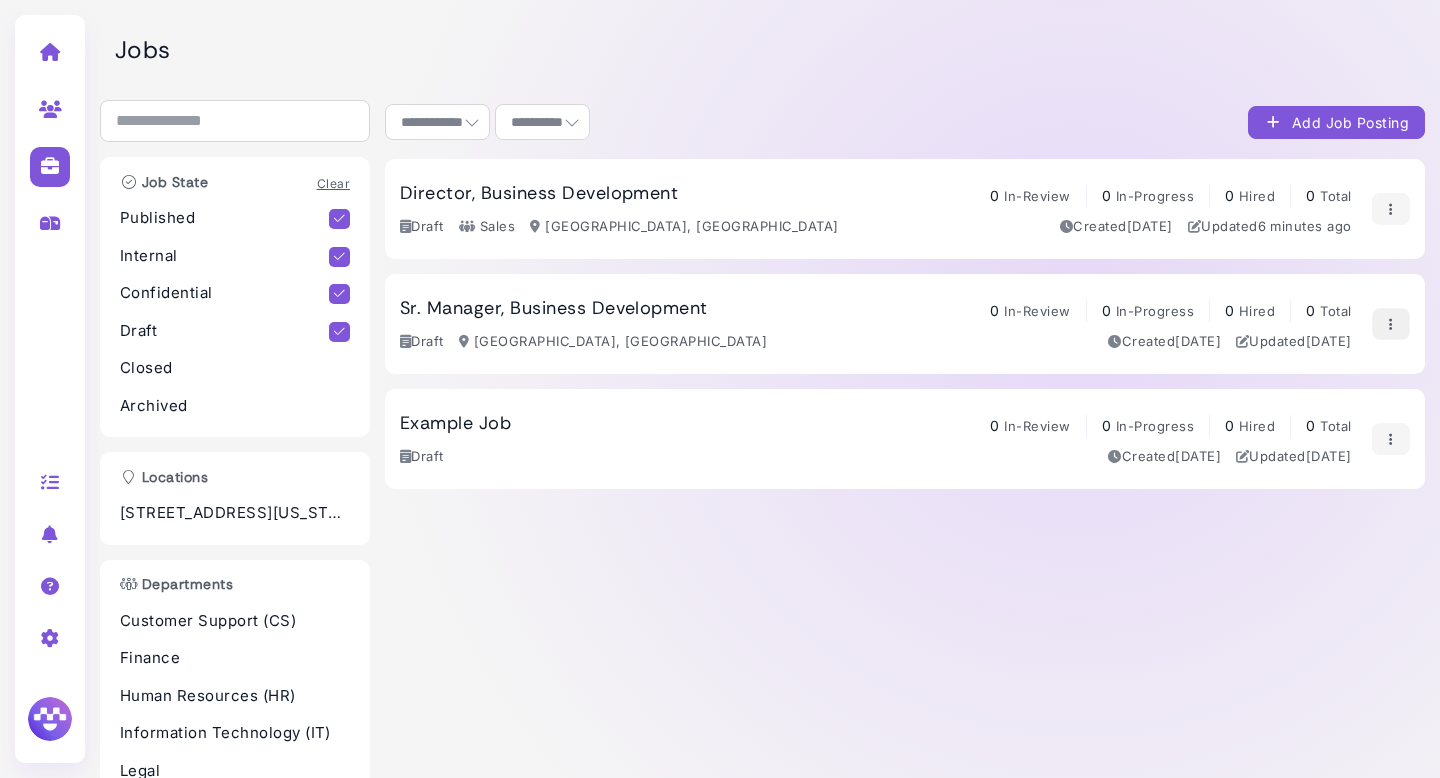 click at bounding box center [1391, 324] 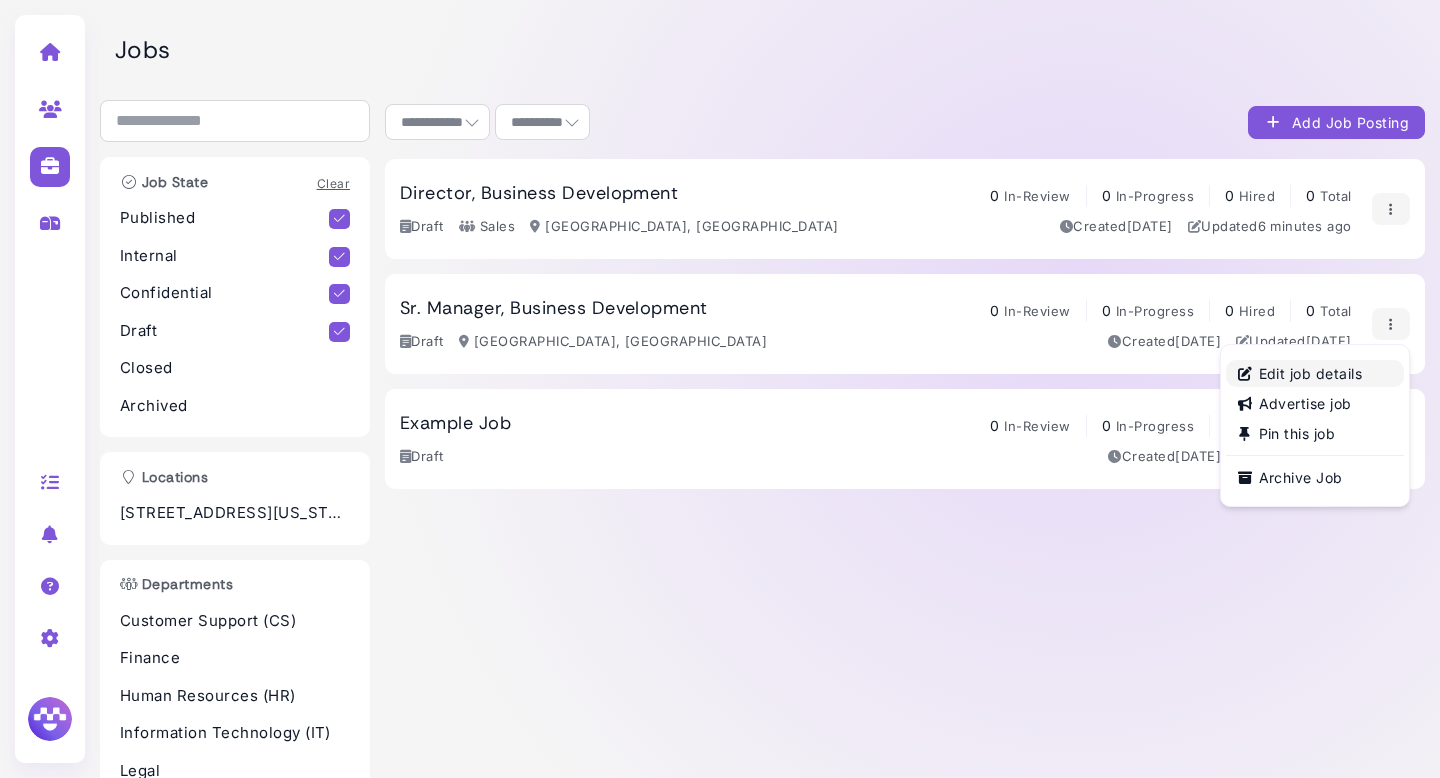 click on "Edit job details" at bounding box center [1315, 373] 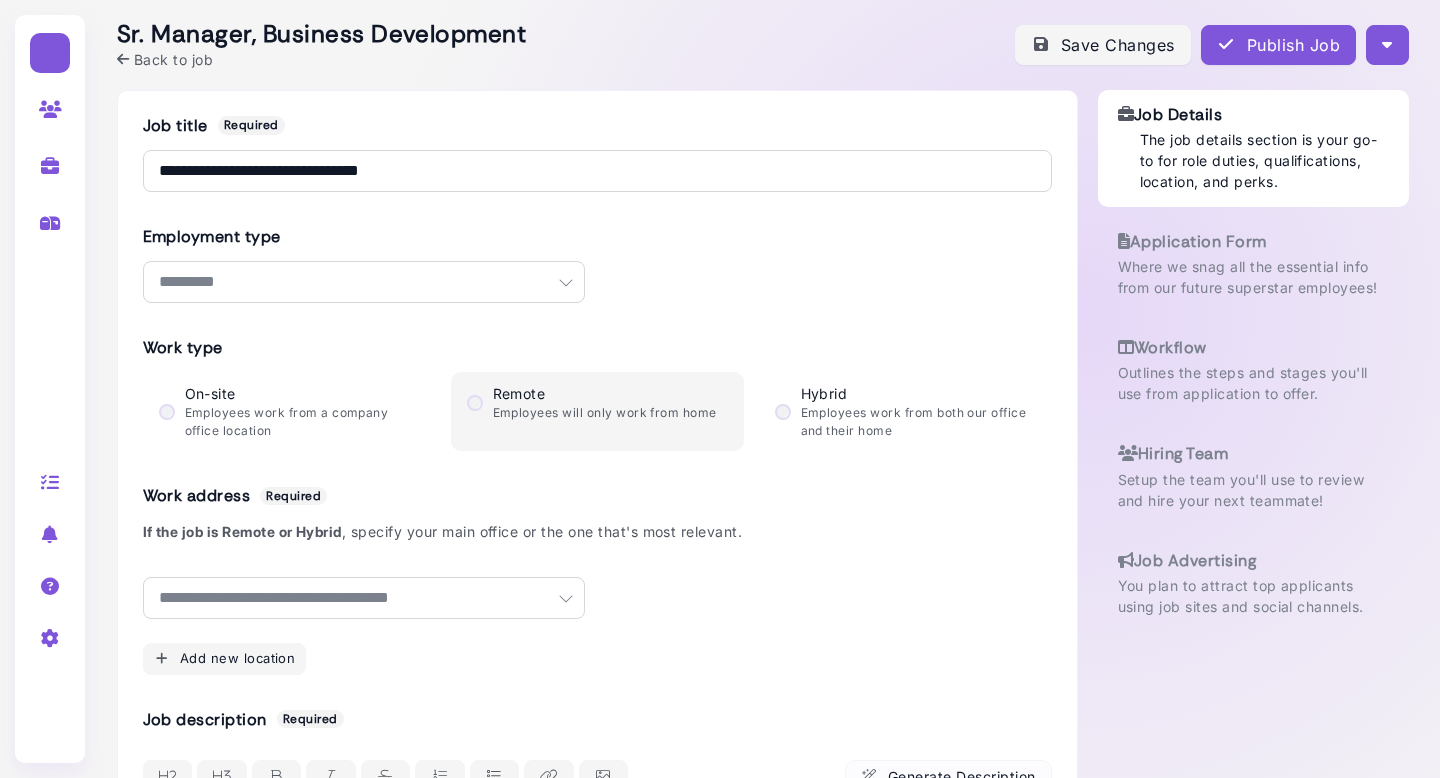 select on "********" 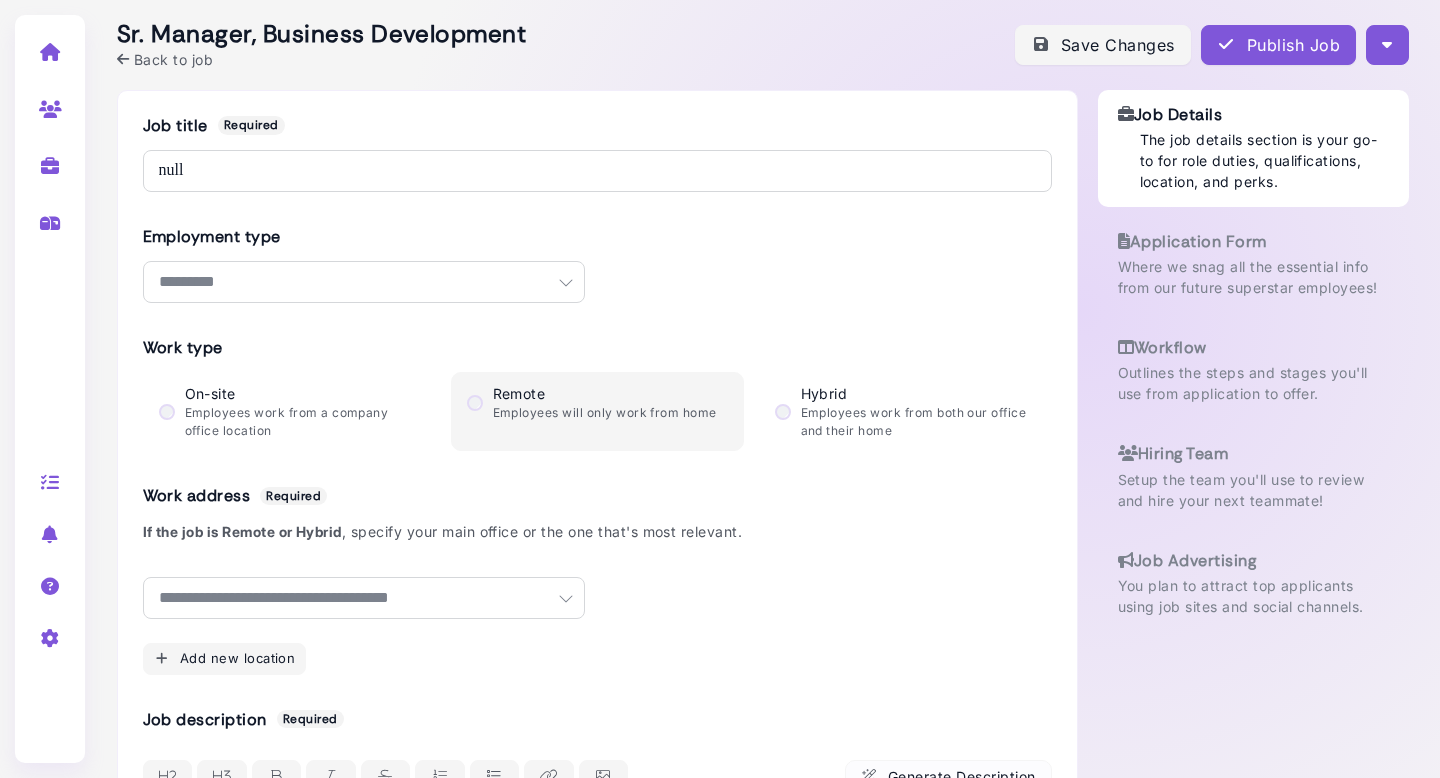 click on "Outlines the steps and stages you'll use from application to offer." at bounding box center (1253, 383) 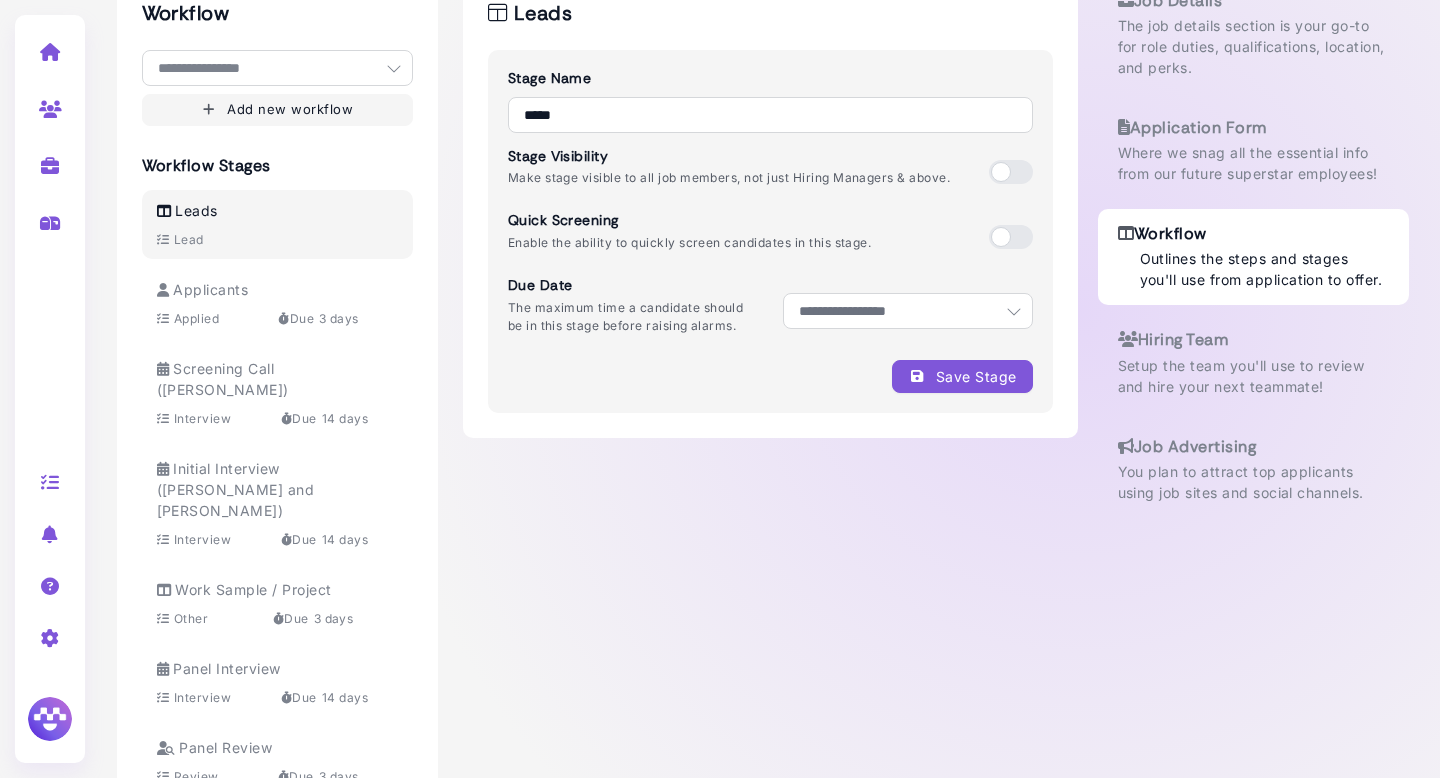 scroll, scrollTop: 139, scrollLeft: 0, axis: vertical 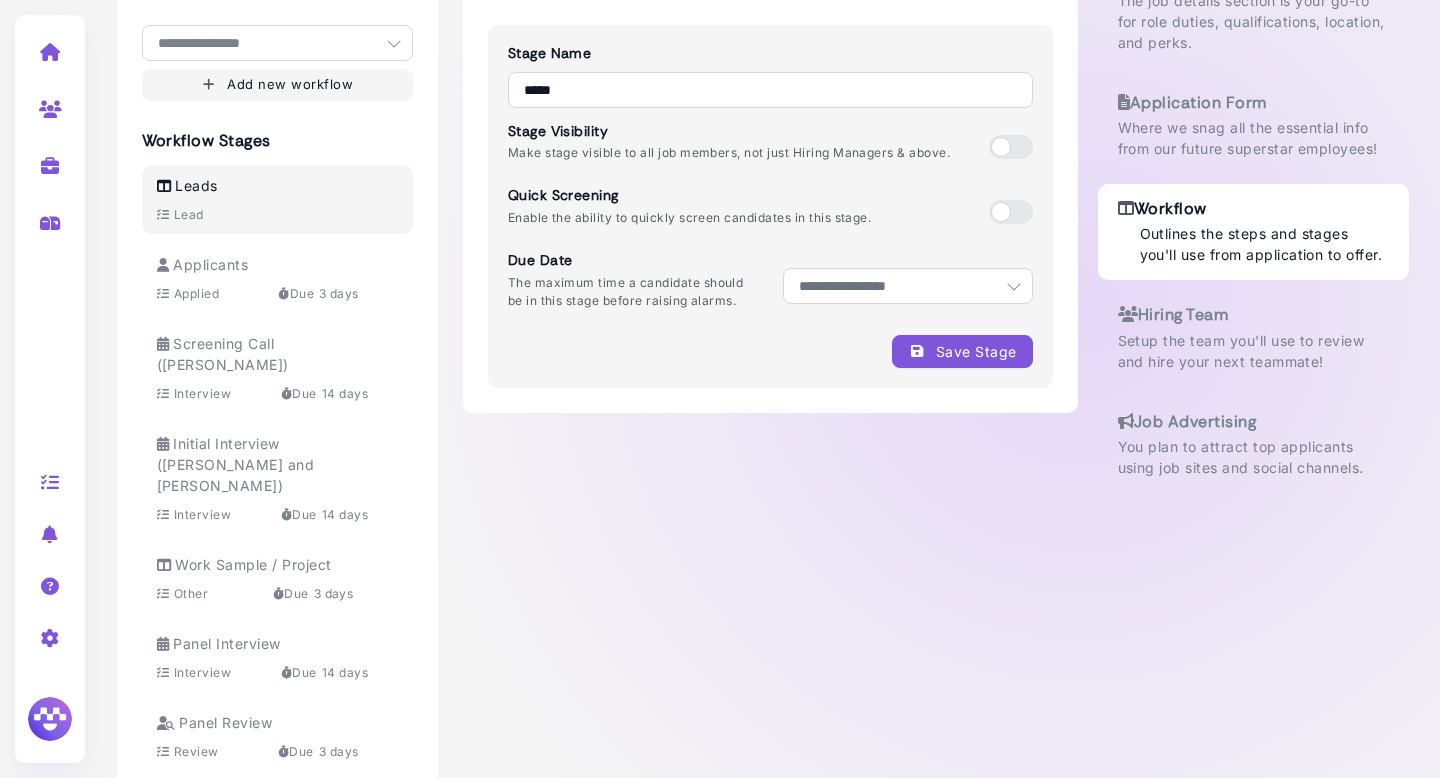 click on "Initial Interview ([PERSON_NAME] and [PERSON_NAME])" at bounding box center [236, 464] 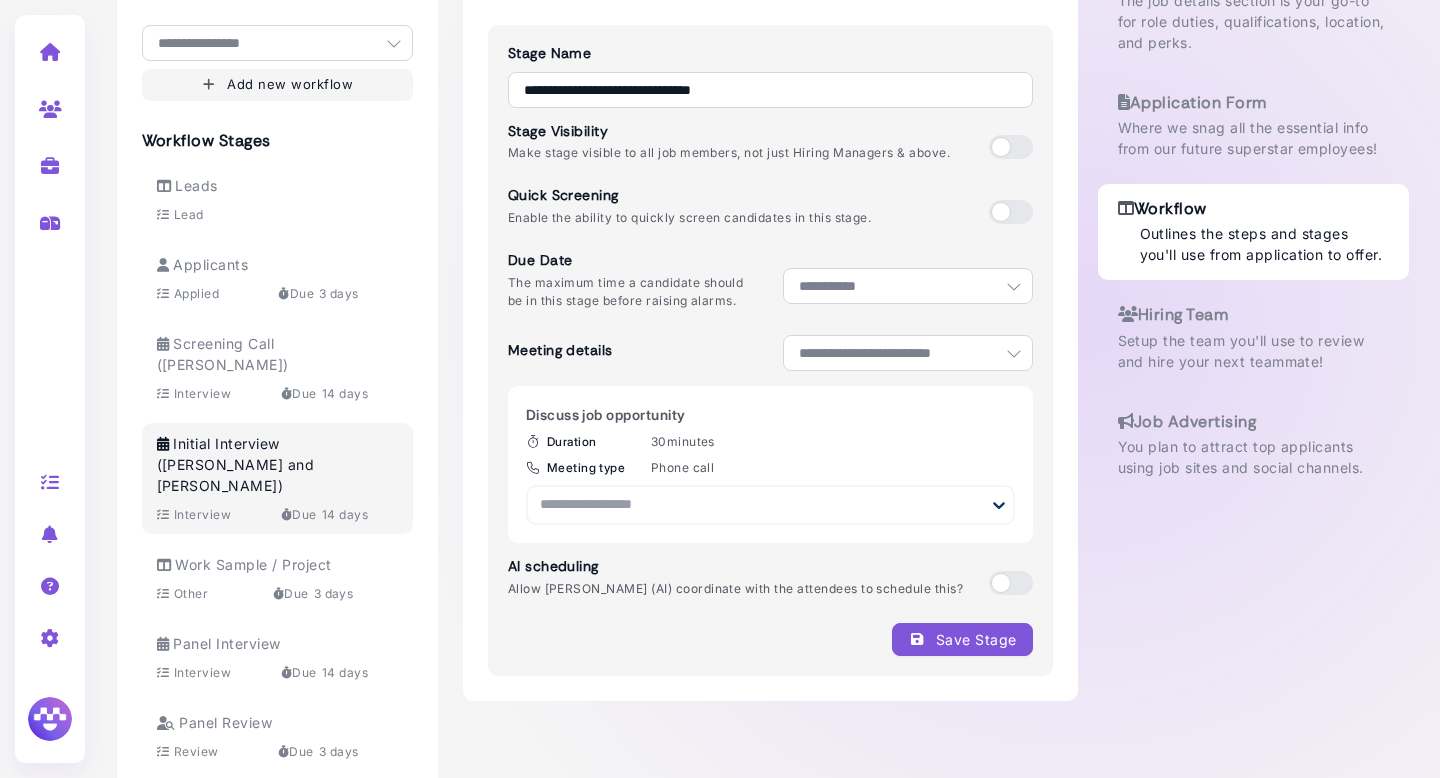 click 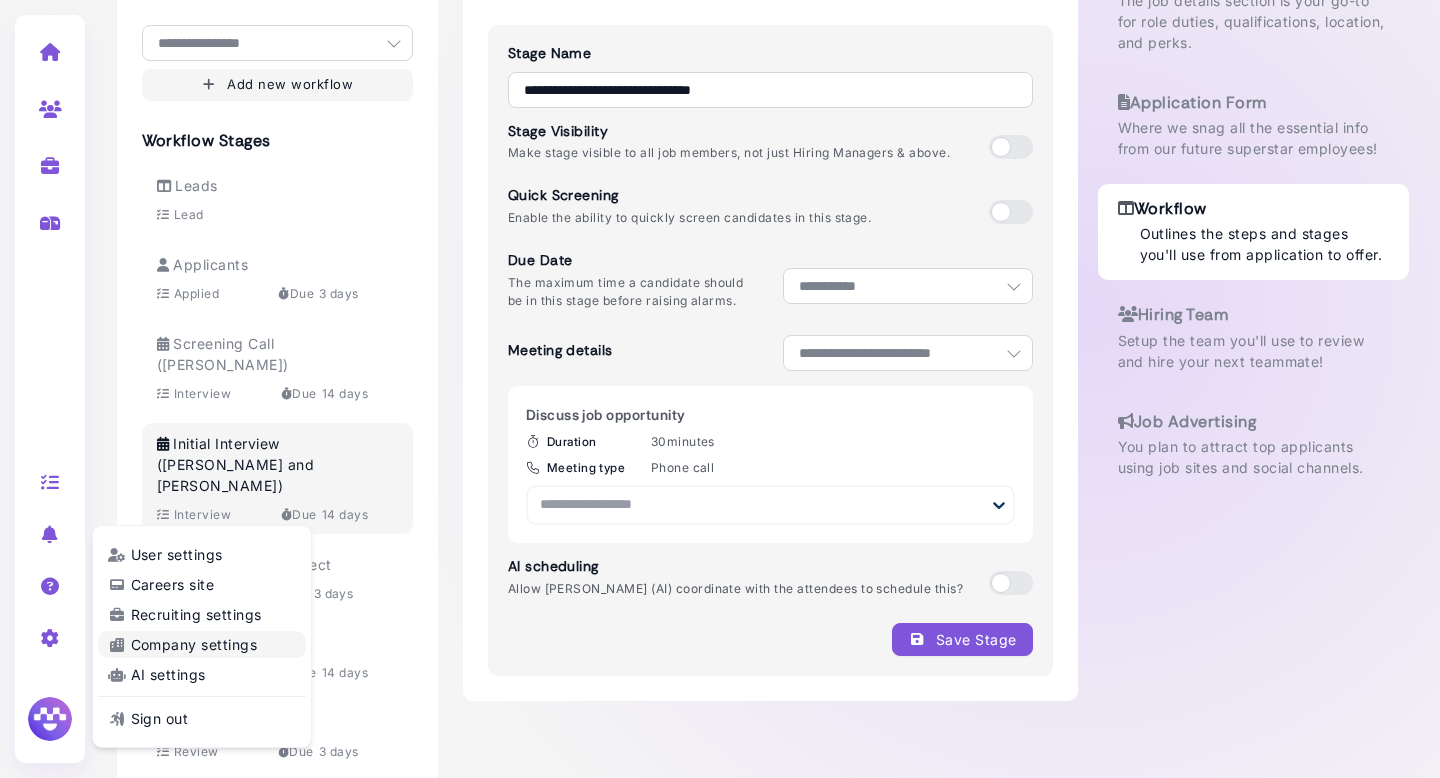 click on "Company settings" at bounding box center [202, 644] 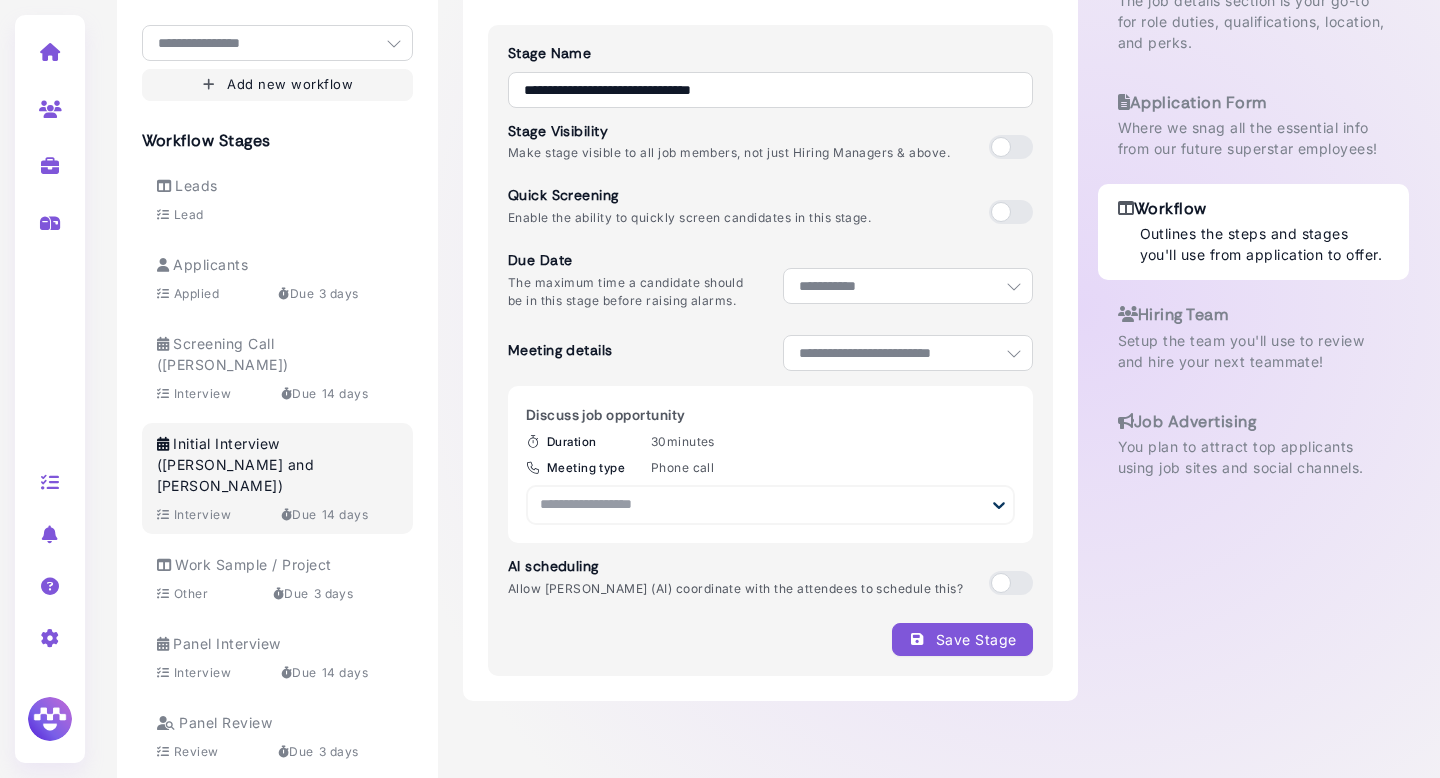 scroll, scrollTop: 0, scrollLeft: 0, axis: both 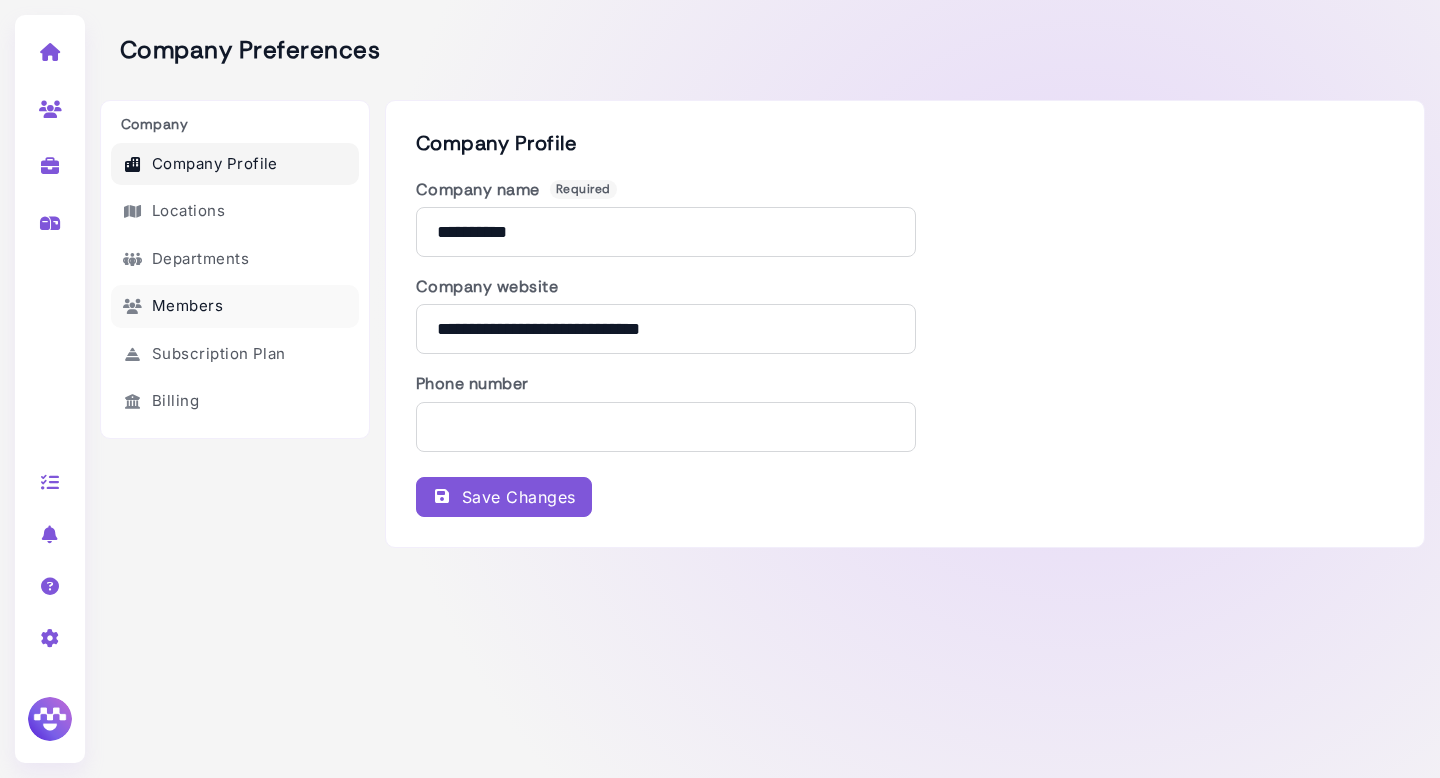 click on "Members" at bounding box center (235, 306) 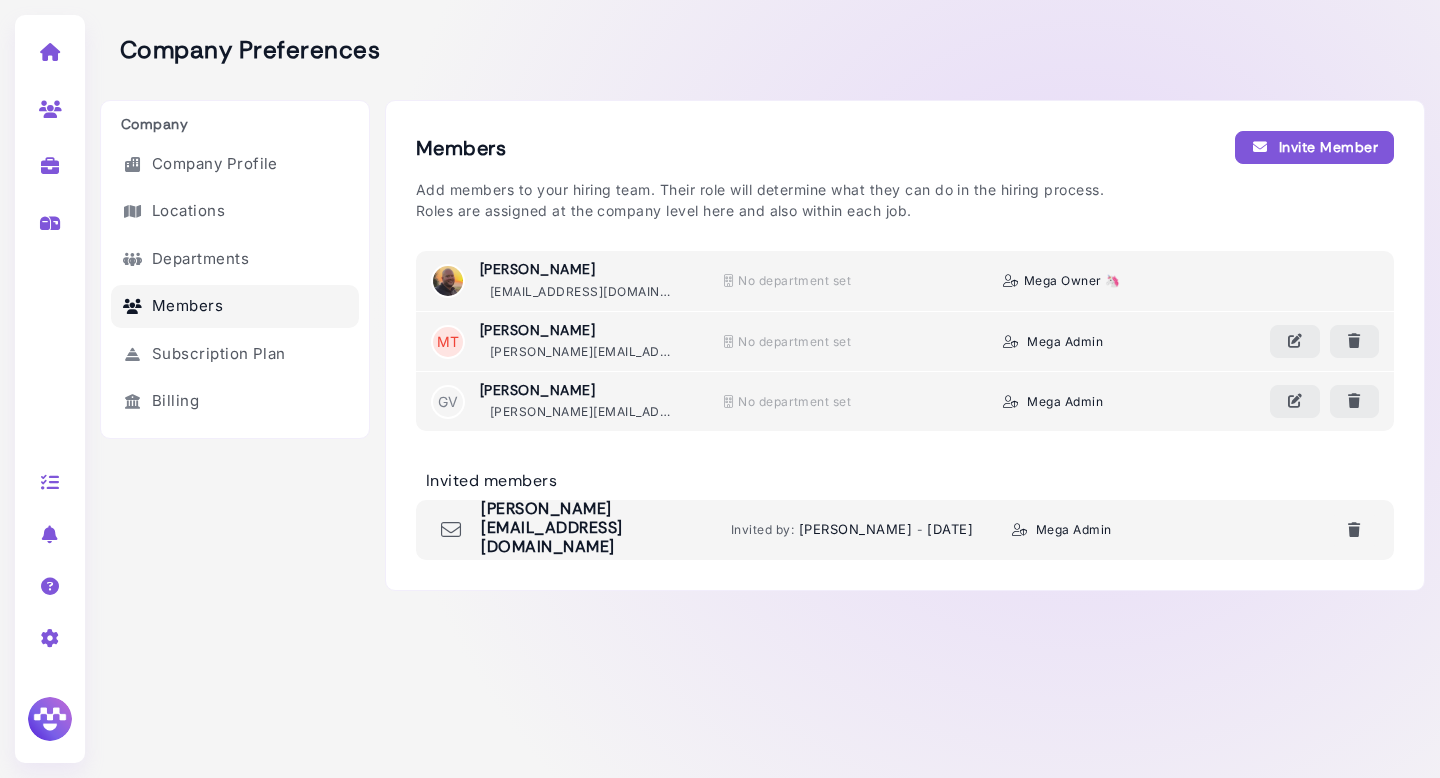 click on "Company     Company Profile     Locations     Departments     Members     Subscription Plan     Billing" at bounding box center (235, 439) 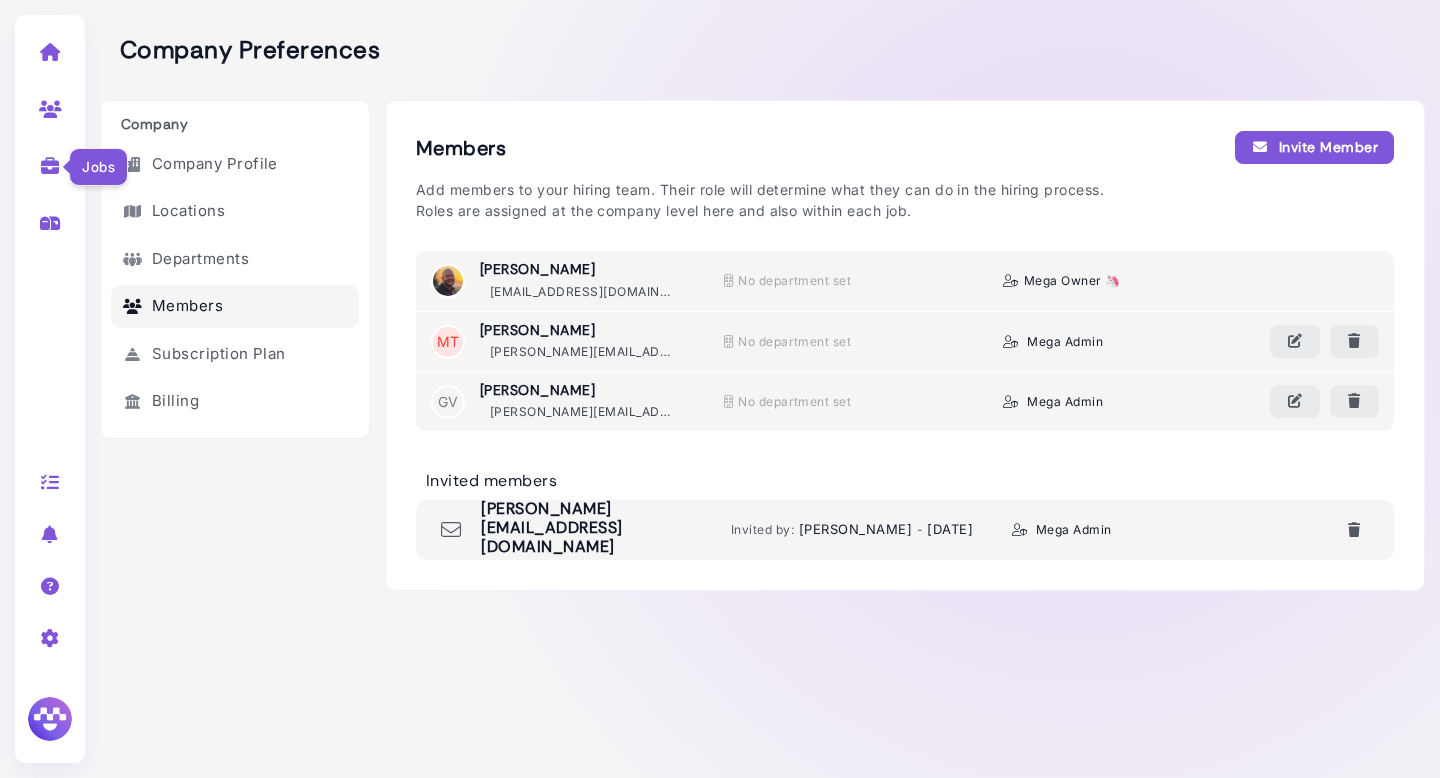 click at bounding box center (50, 166) 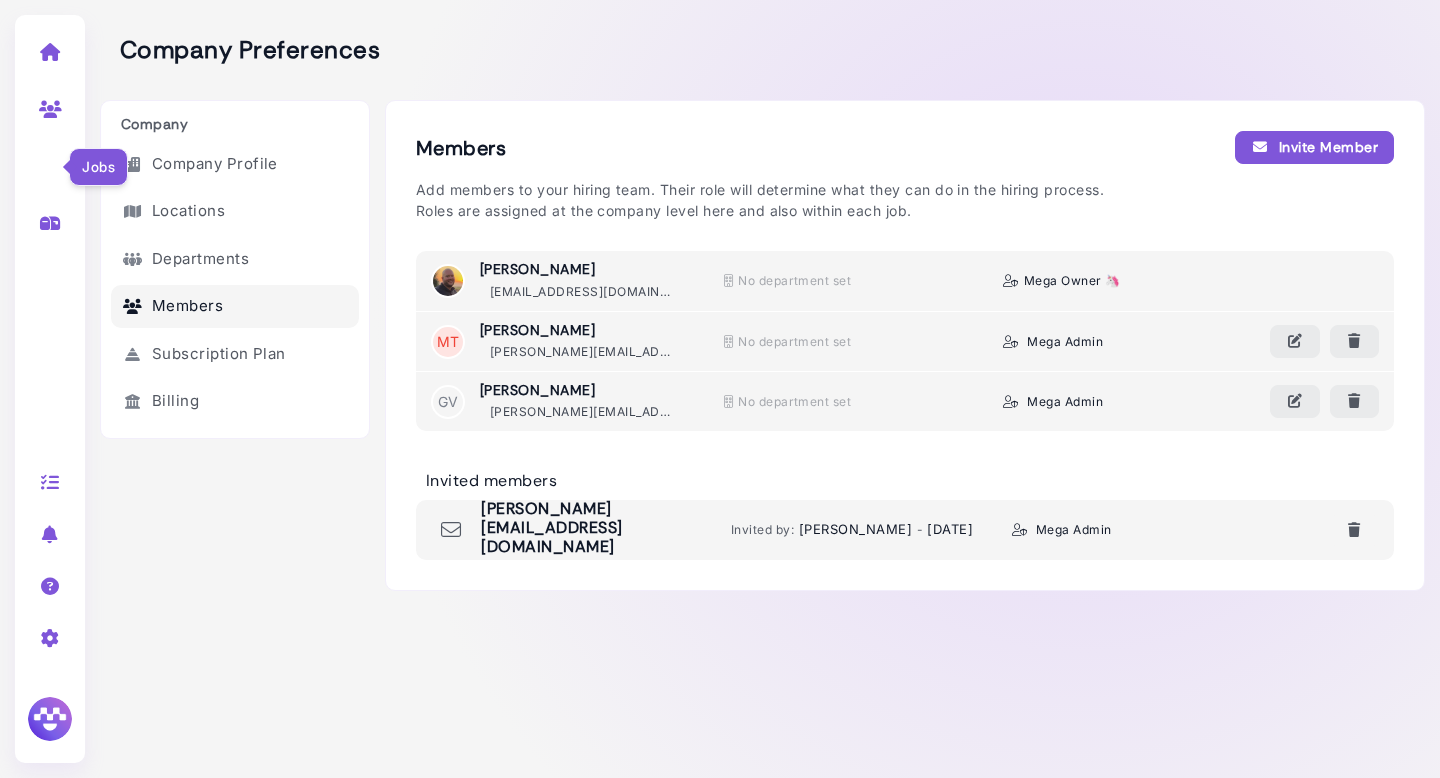 select on "**********" 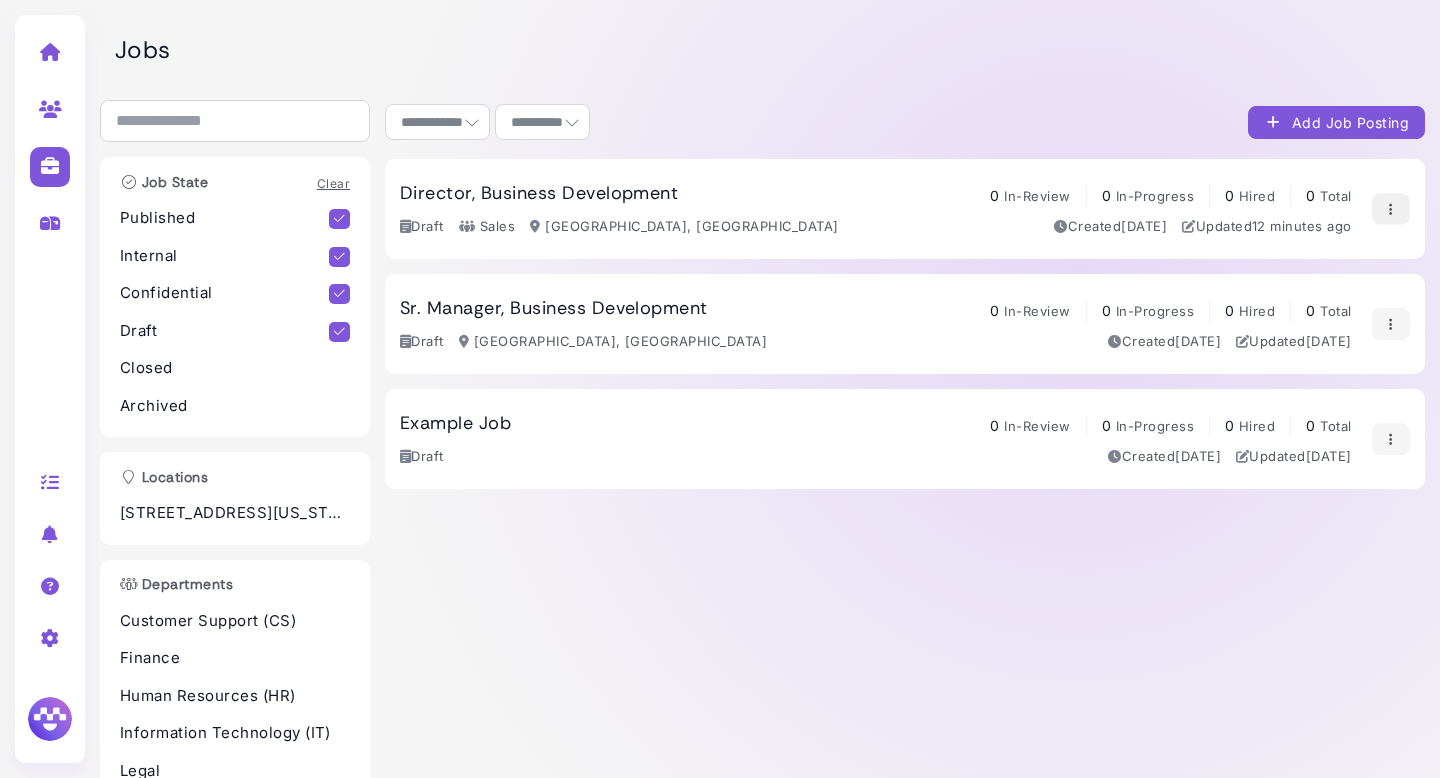 click at bounding box center [1391, 209] 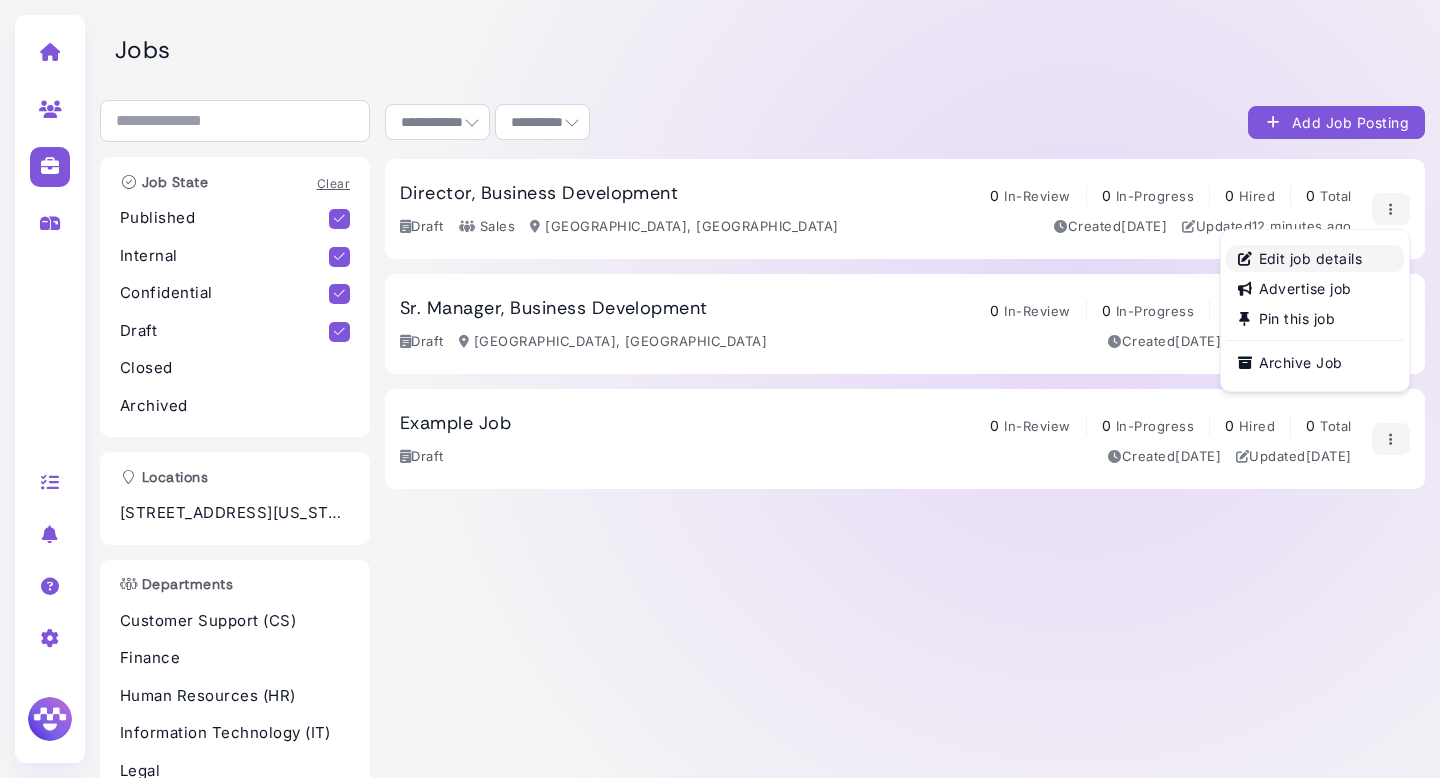 click on "Edit job details" at bounding box center [1315, 258] 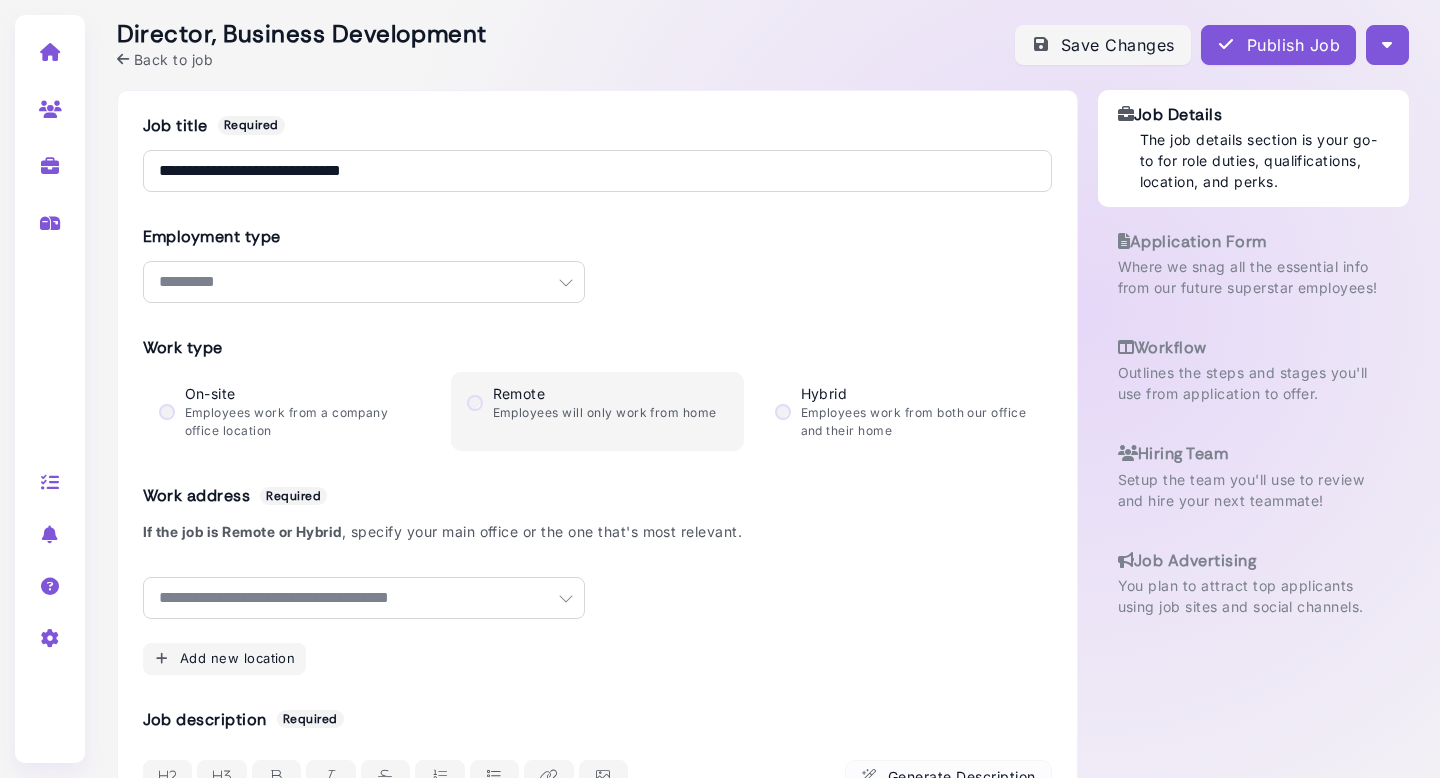 select on "********" 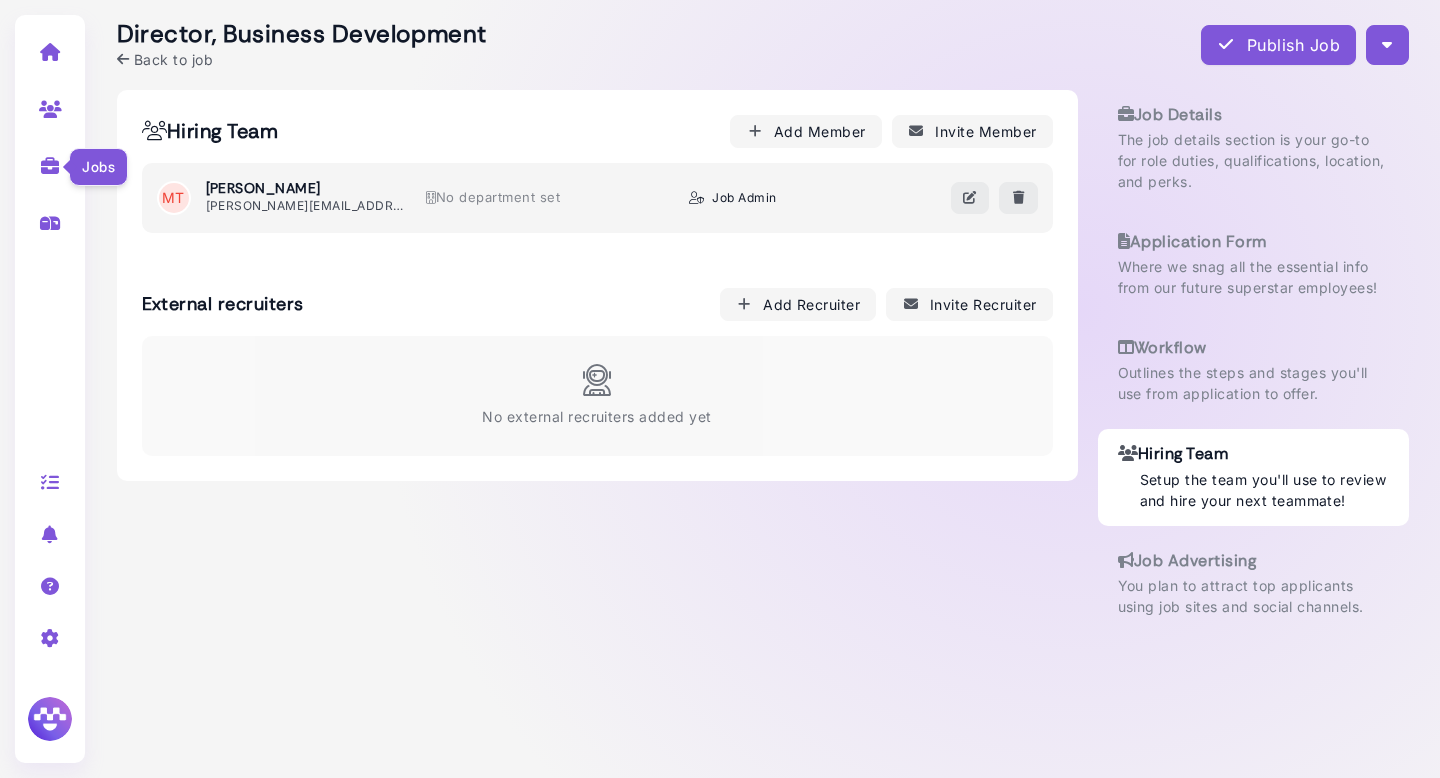click at bounding box center (50, 166) 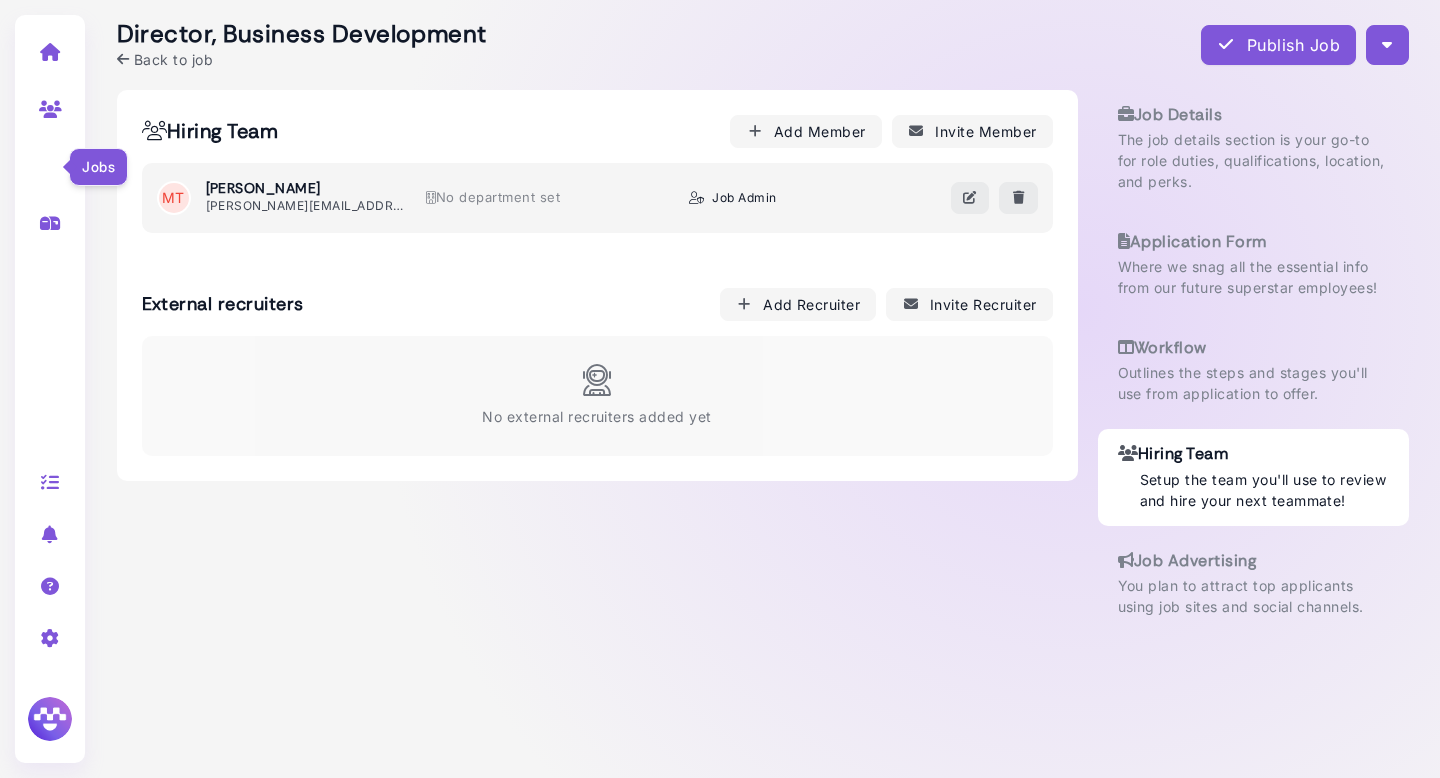 select on "**********" 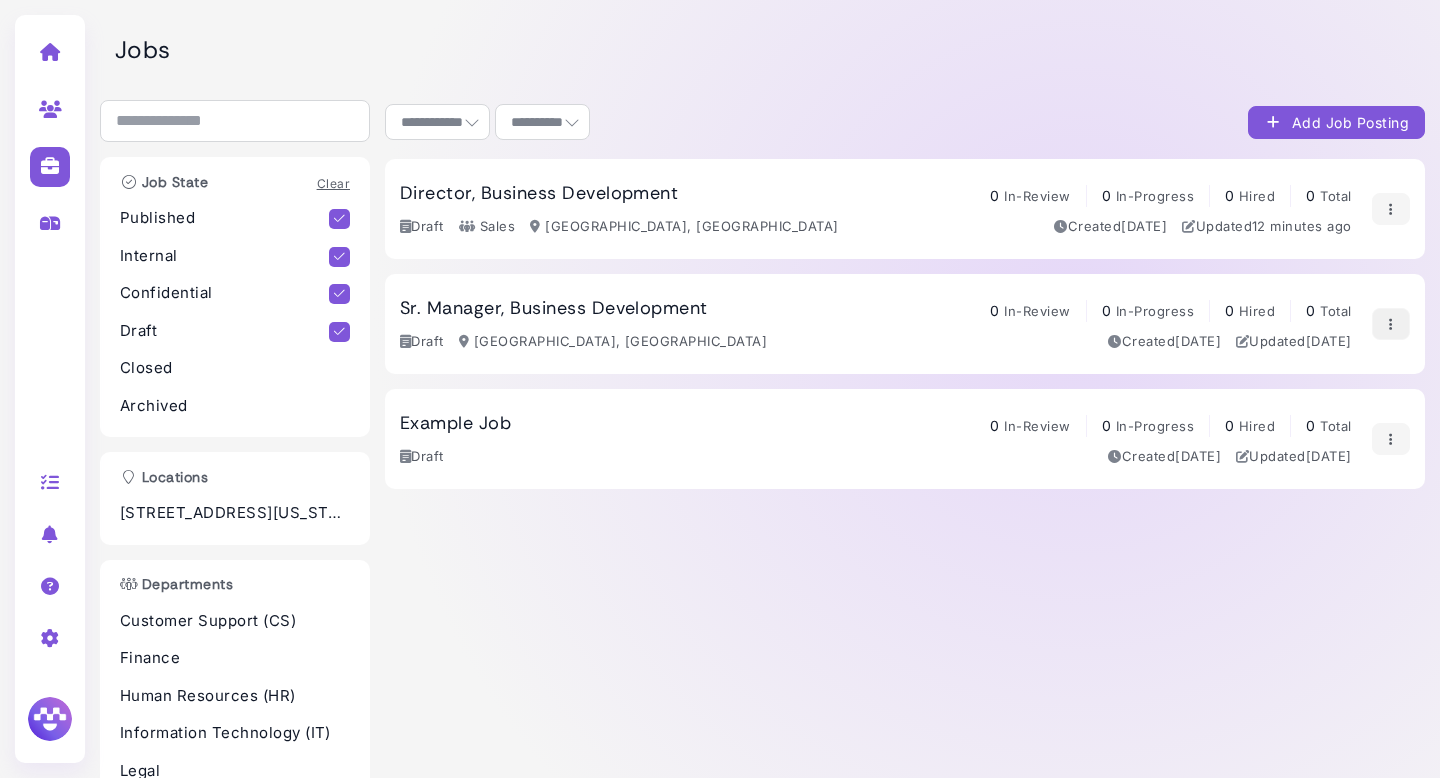 click at bounding box center (1391, 324) 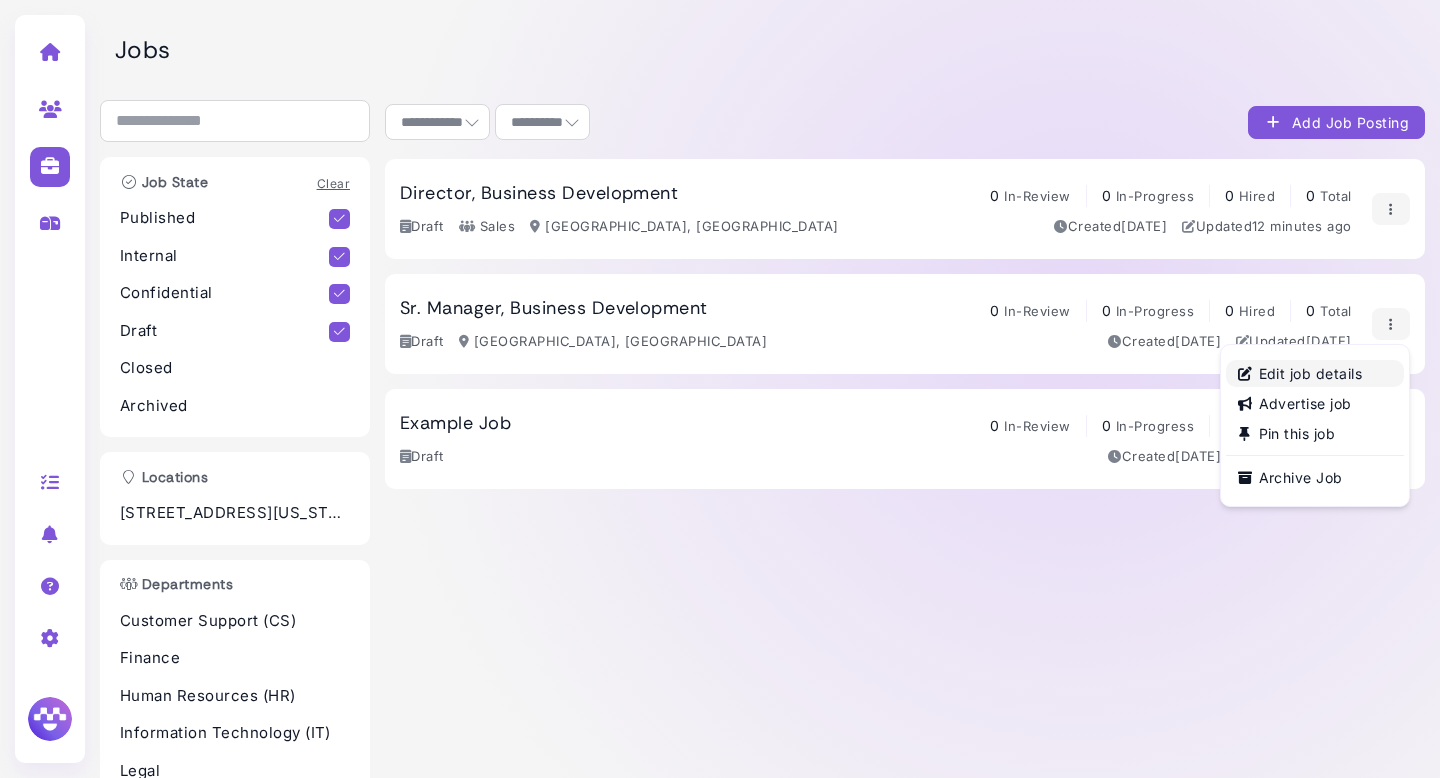 click on "Edit job details" at bounding box center (1315, 373) 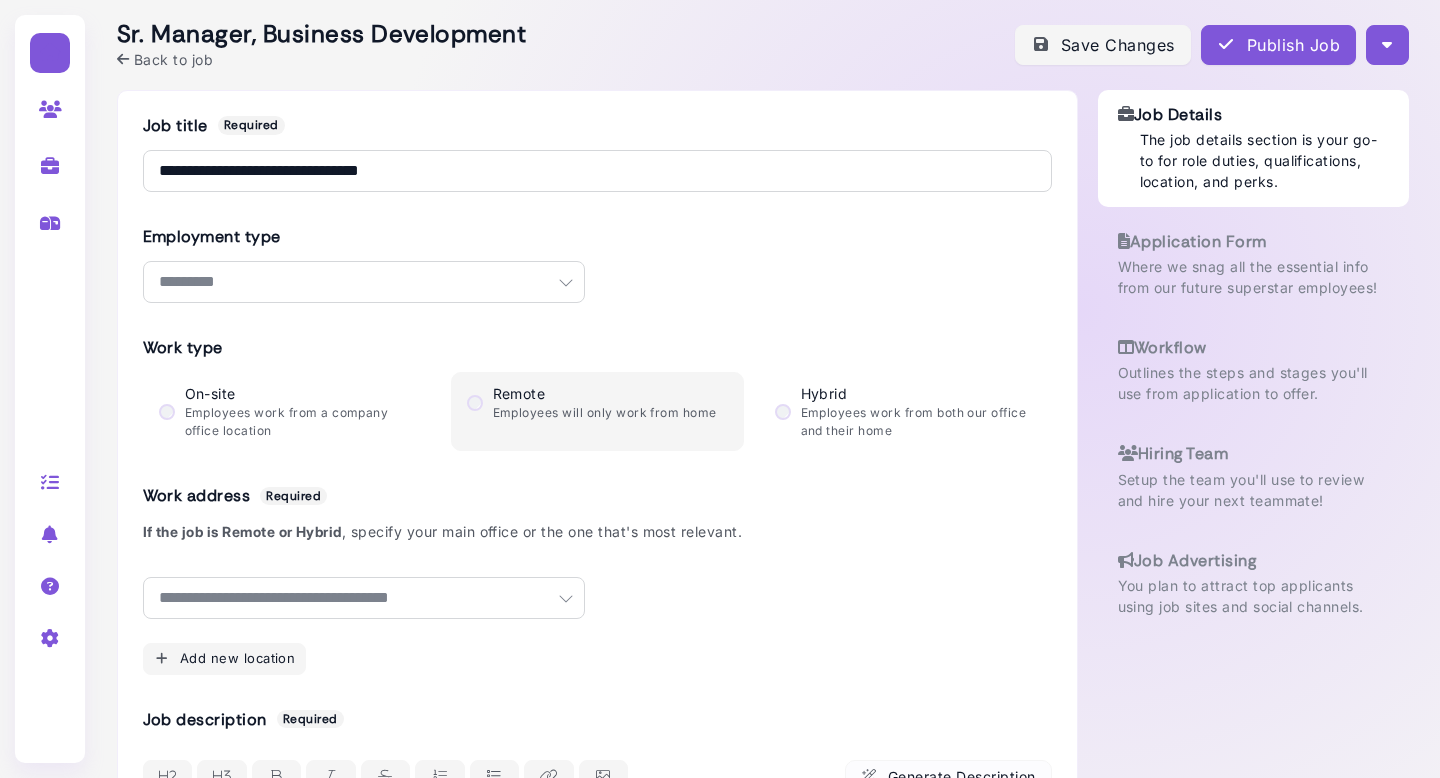 select on "********" 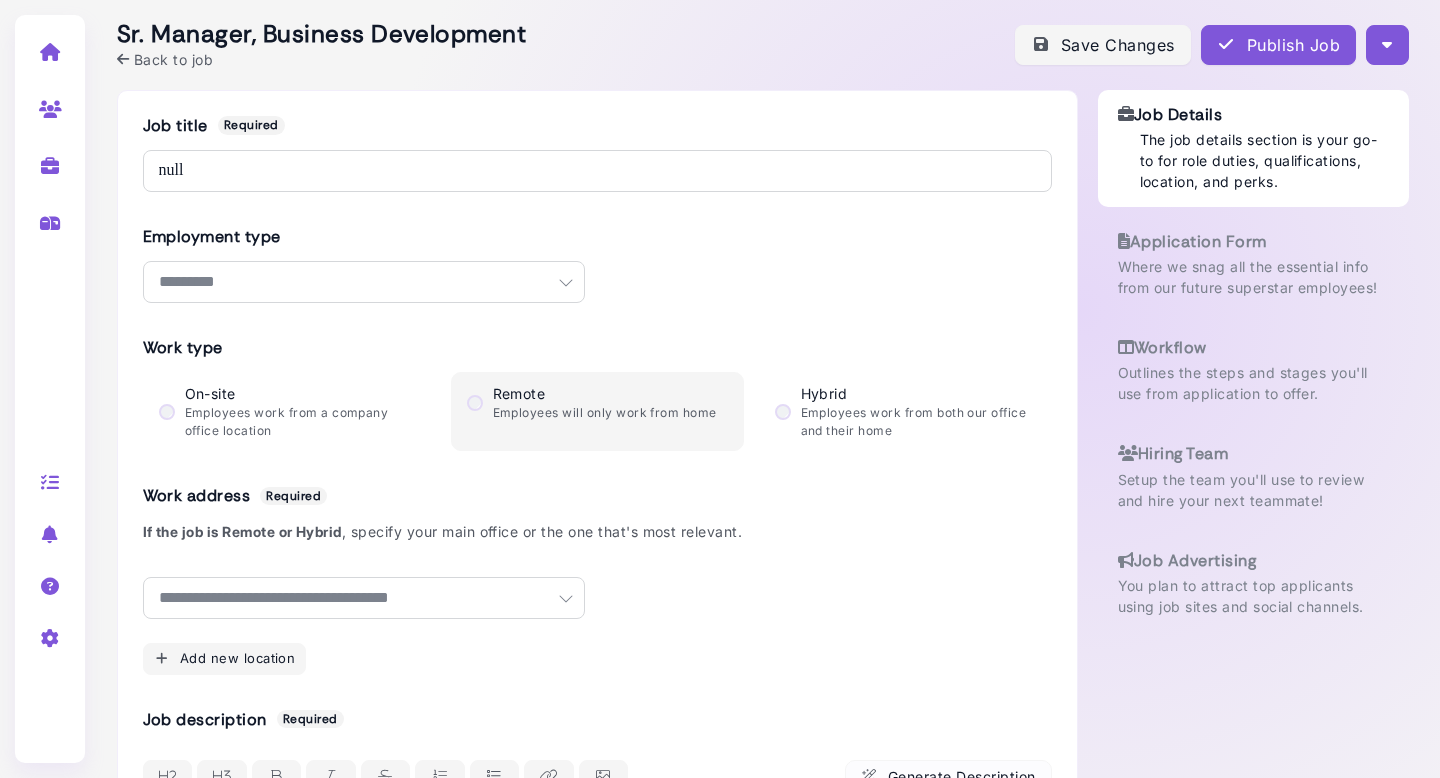 click on "Setup the team you'll use to review and hire your next teammate!" at bounding box center [1253, 490] 